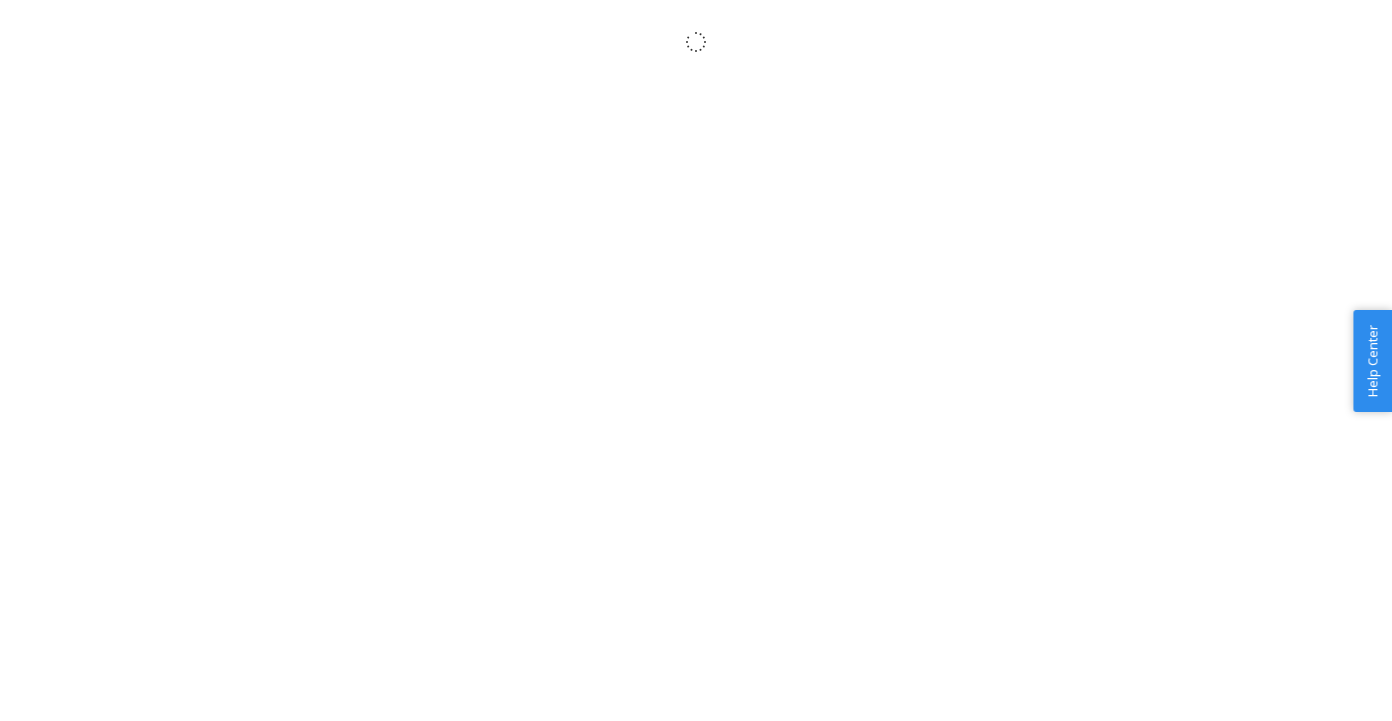 scroll, scrollTop: 0, scrollLeft: 0, axis: both 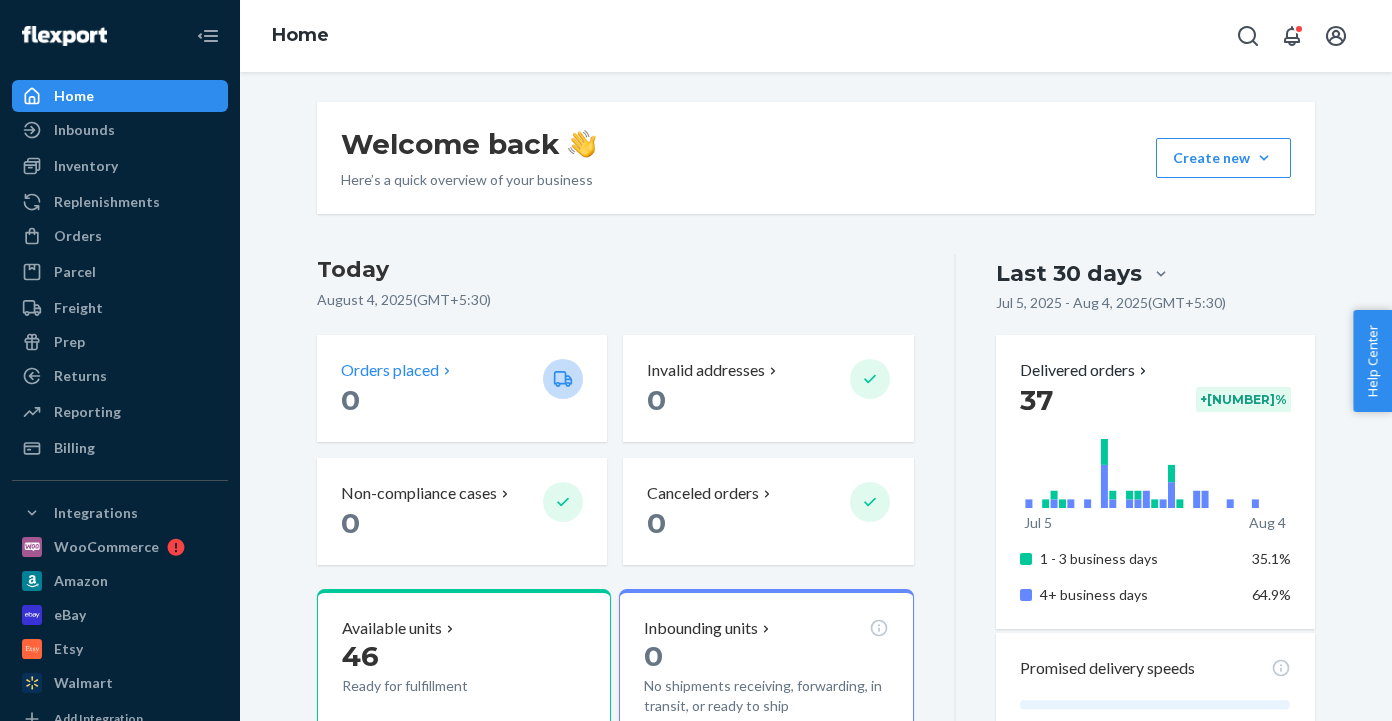 click on "0" at bounding box center [434, 400] 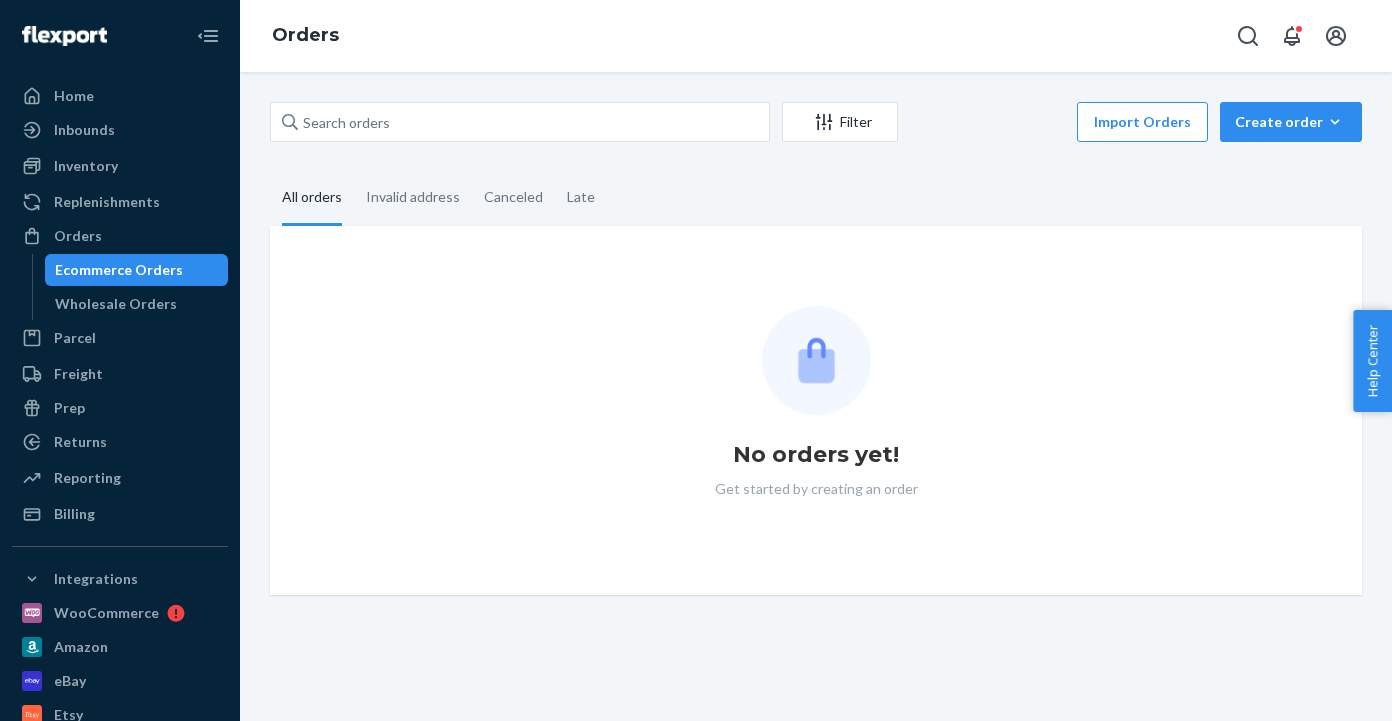 scroll, scrollTop: 0, scrollLeft: 0, axis: both 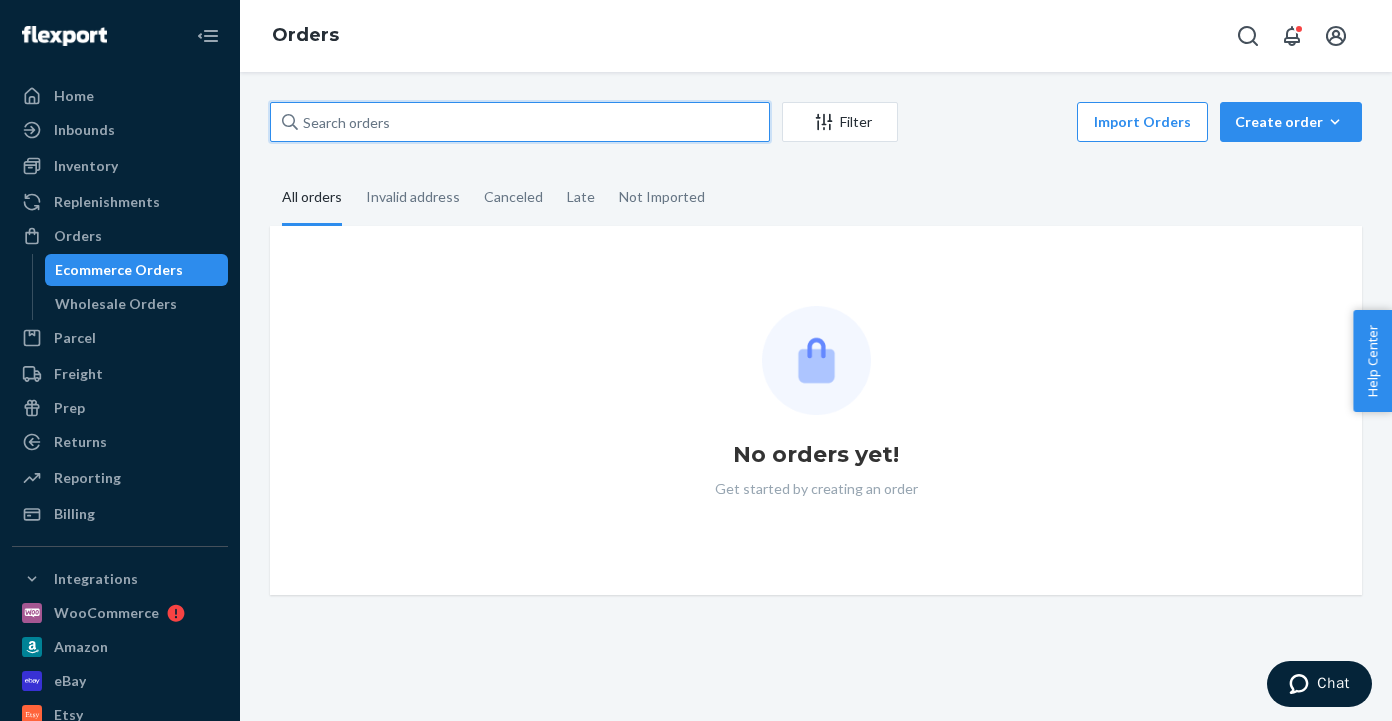 click at bounding box center (520, 122) 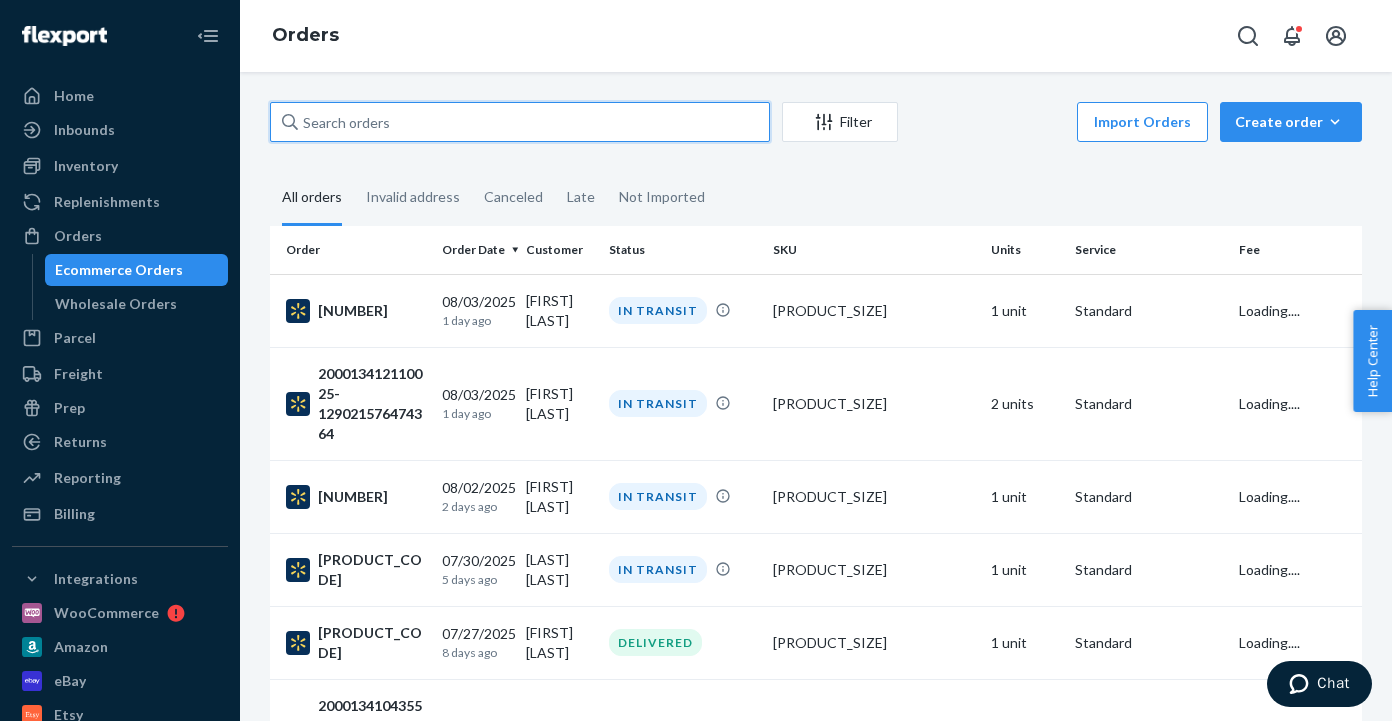 paste on "[NUMBER]" 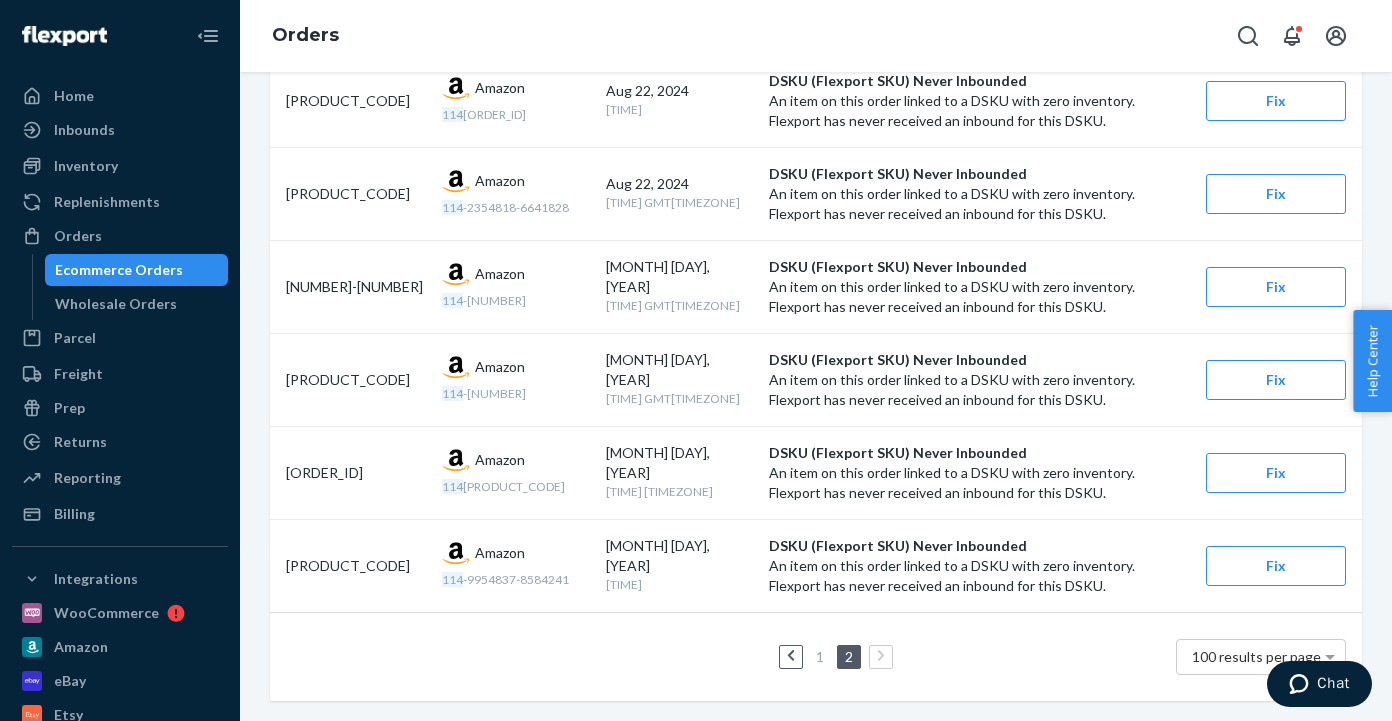scroll, scrollTop: 8962, scrollLeft: 0, axis: vertical 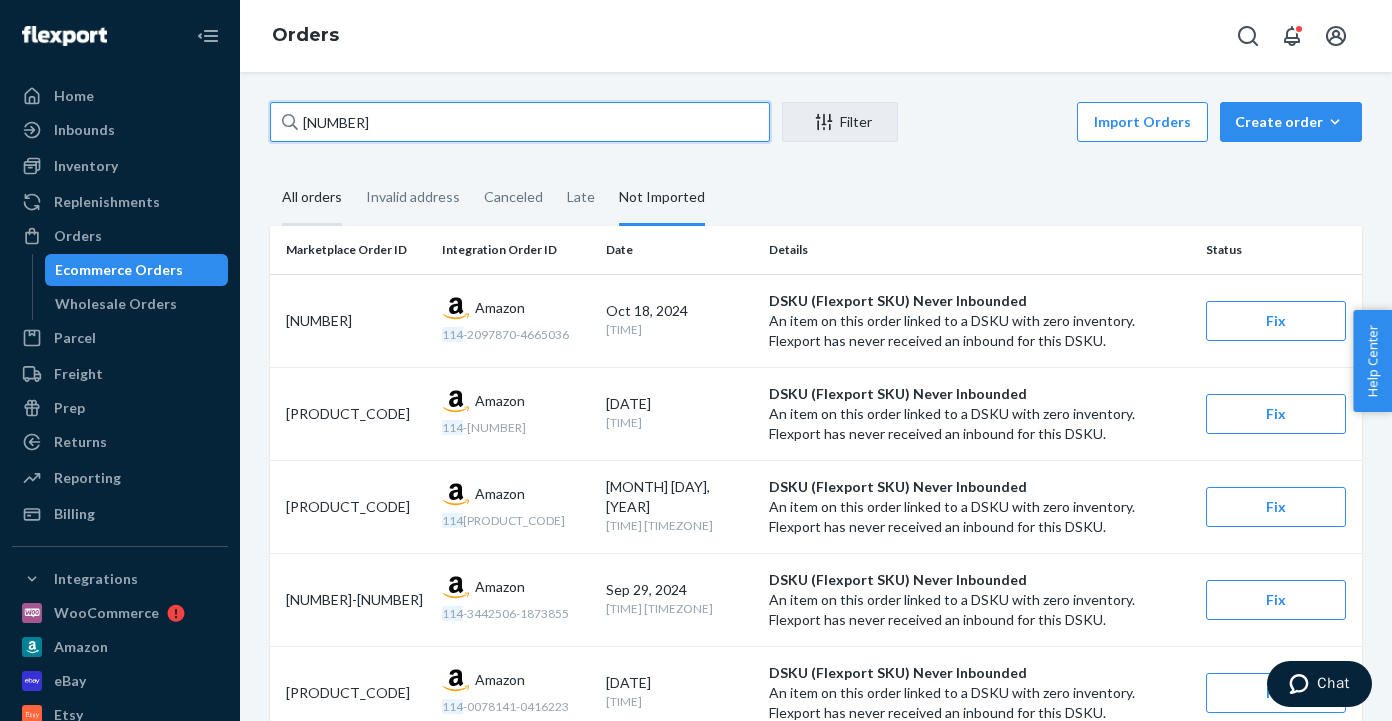type on "[NUMBER]" 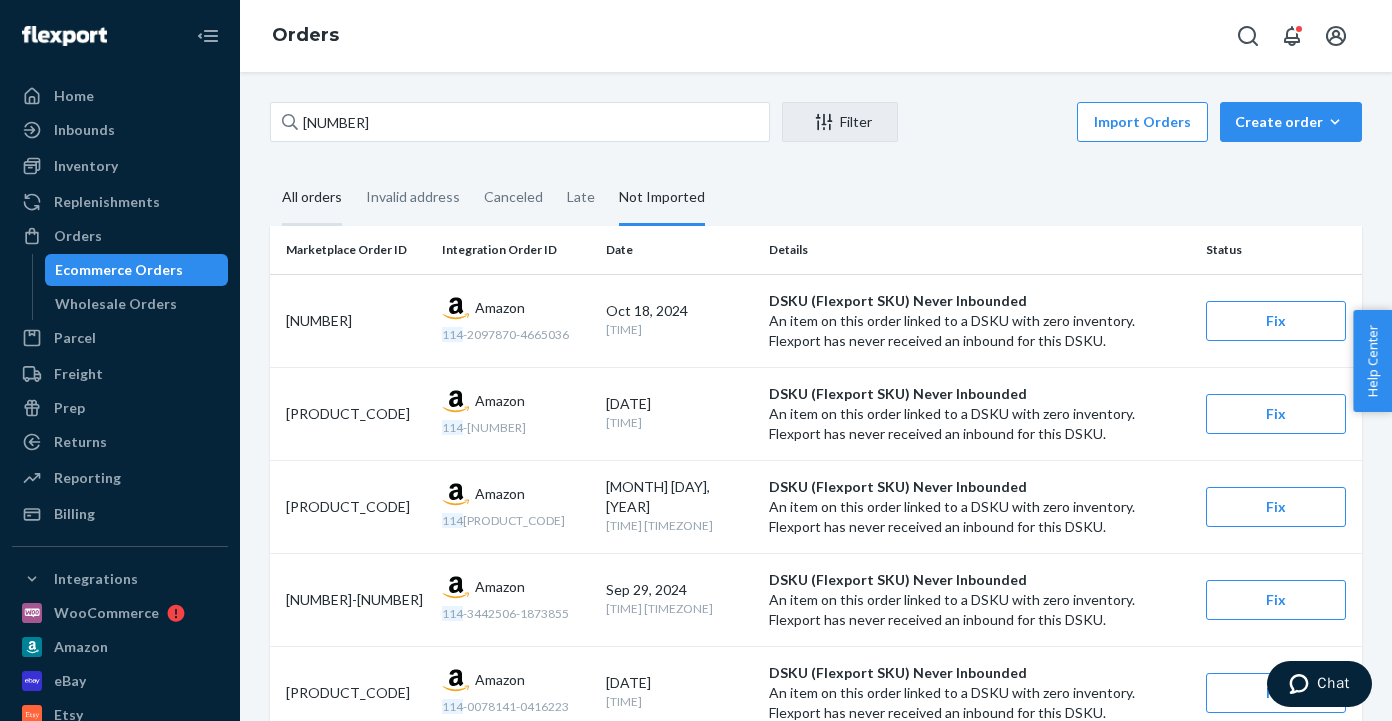 click on "All orders" at bounding box center [312, 198] 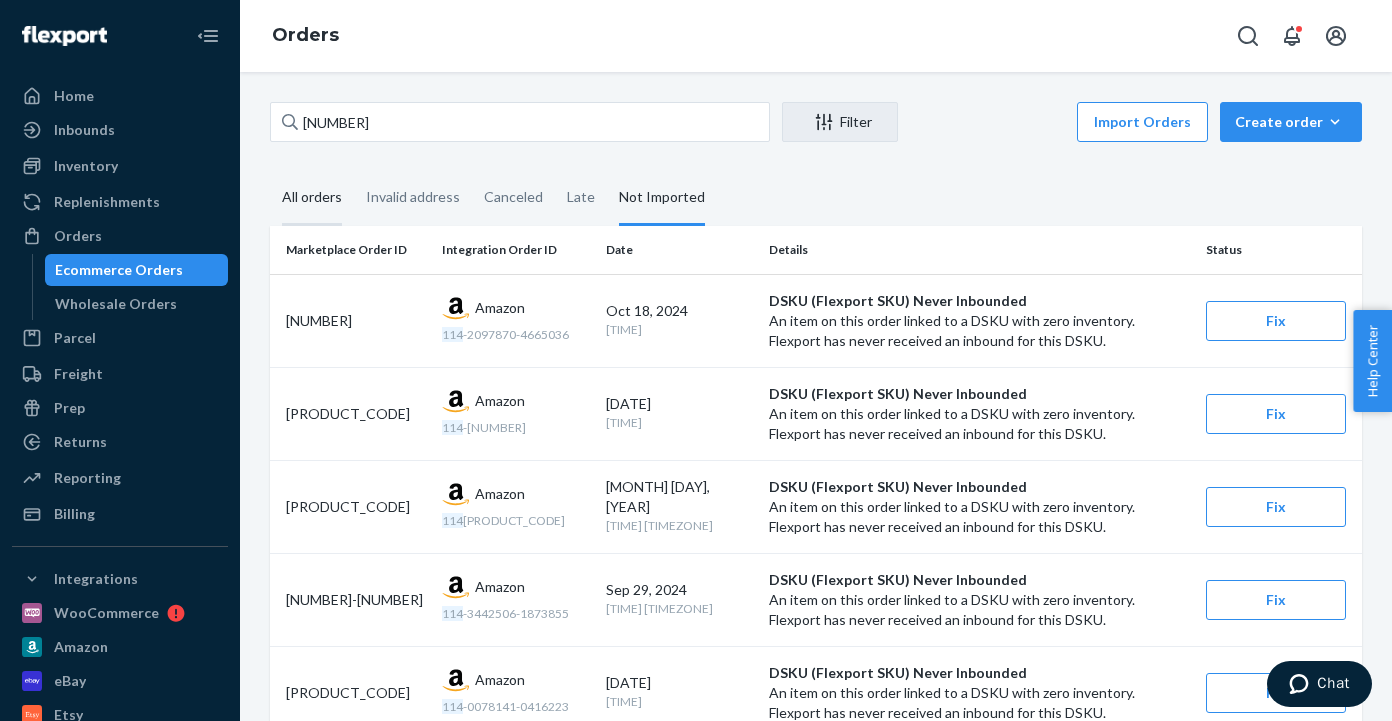 click on "All orders" at bounding box center (270, 171) 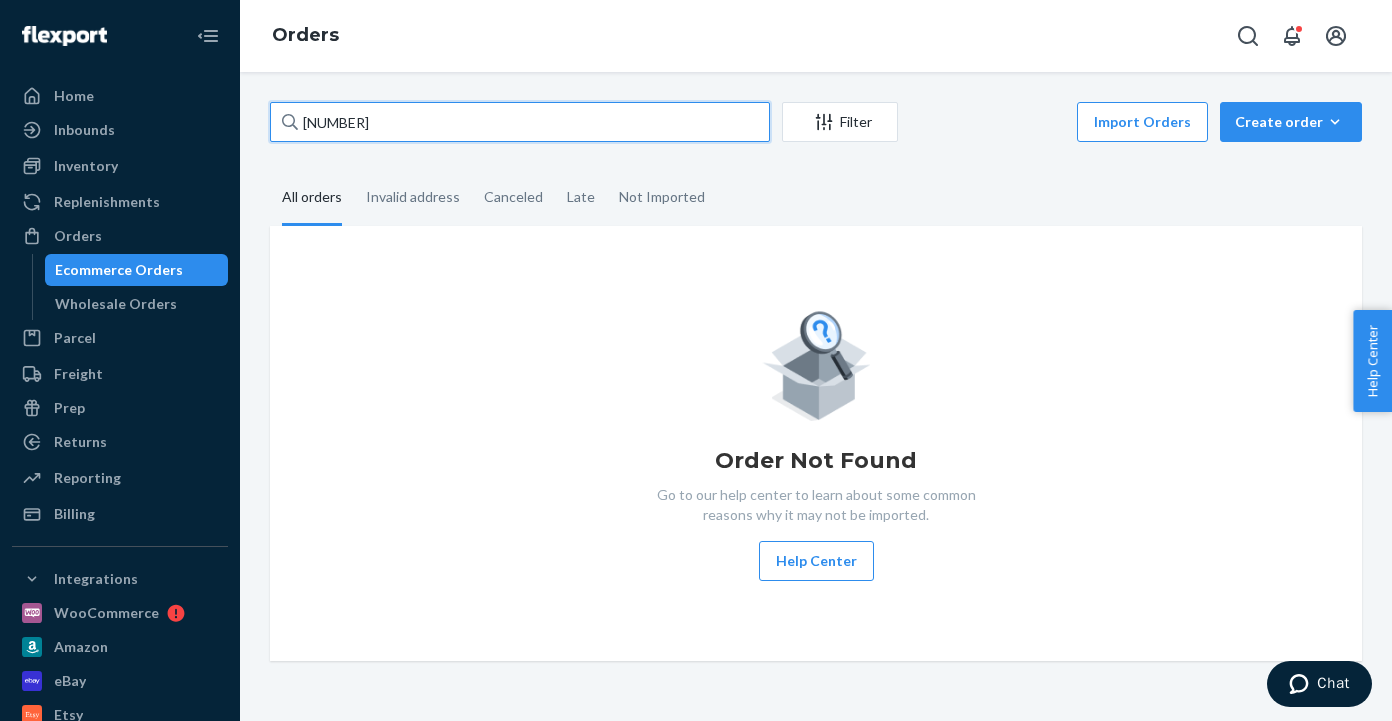click on "[NUMBER]" at bounding box center (520, 122) 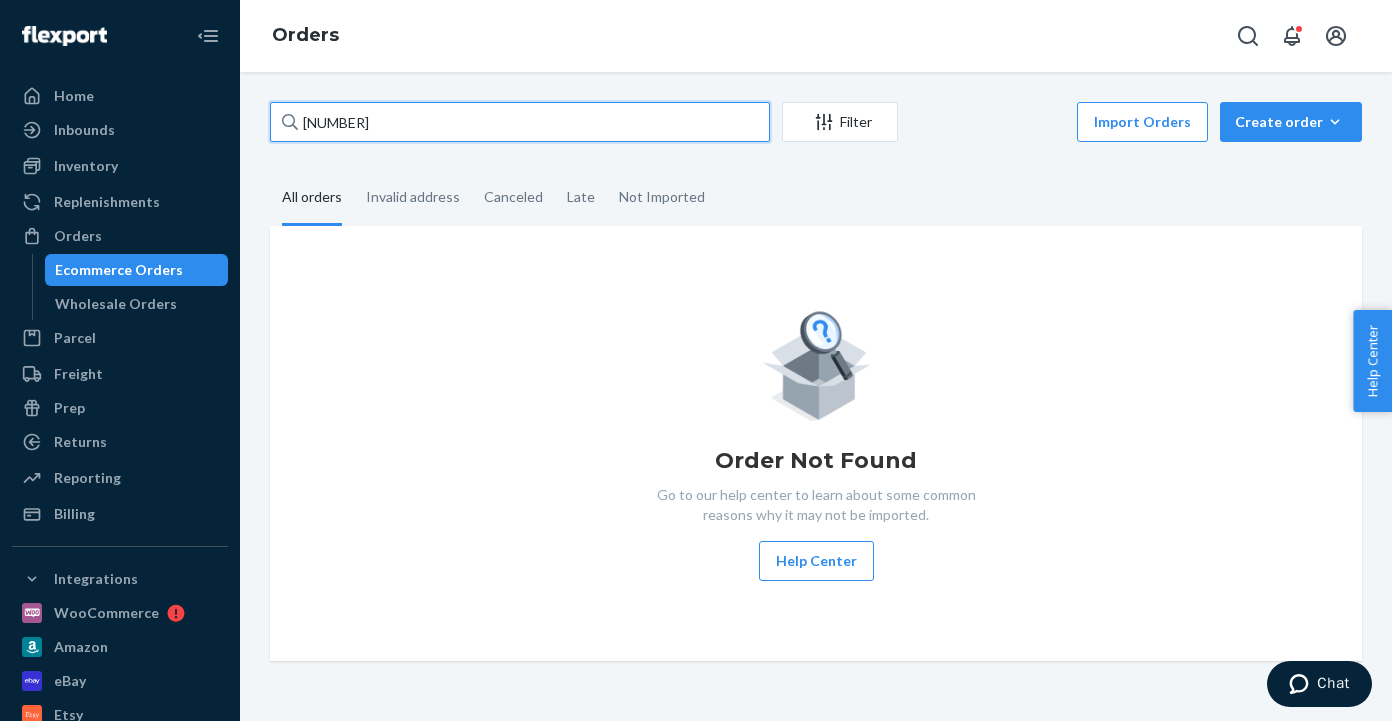 click on "[NUMBER]" at bounding box center [520, 122] 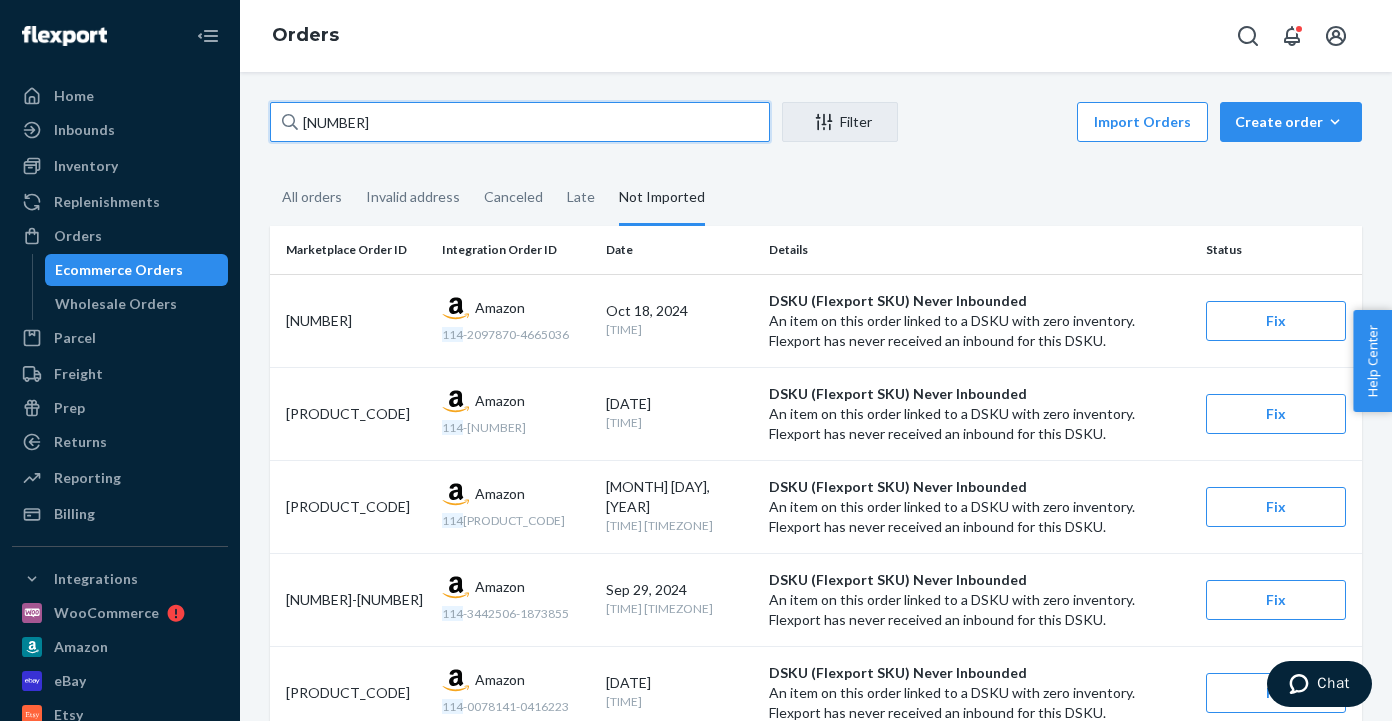 click on "[NUMBER]" at bounding box center (520, 122) 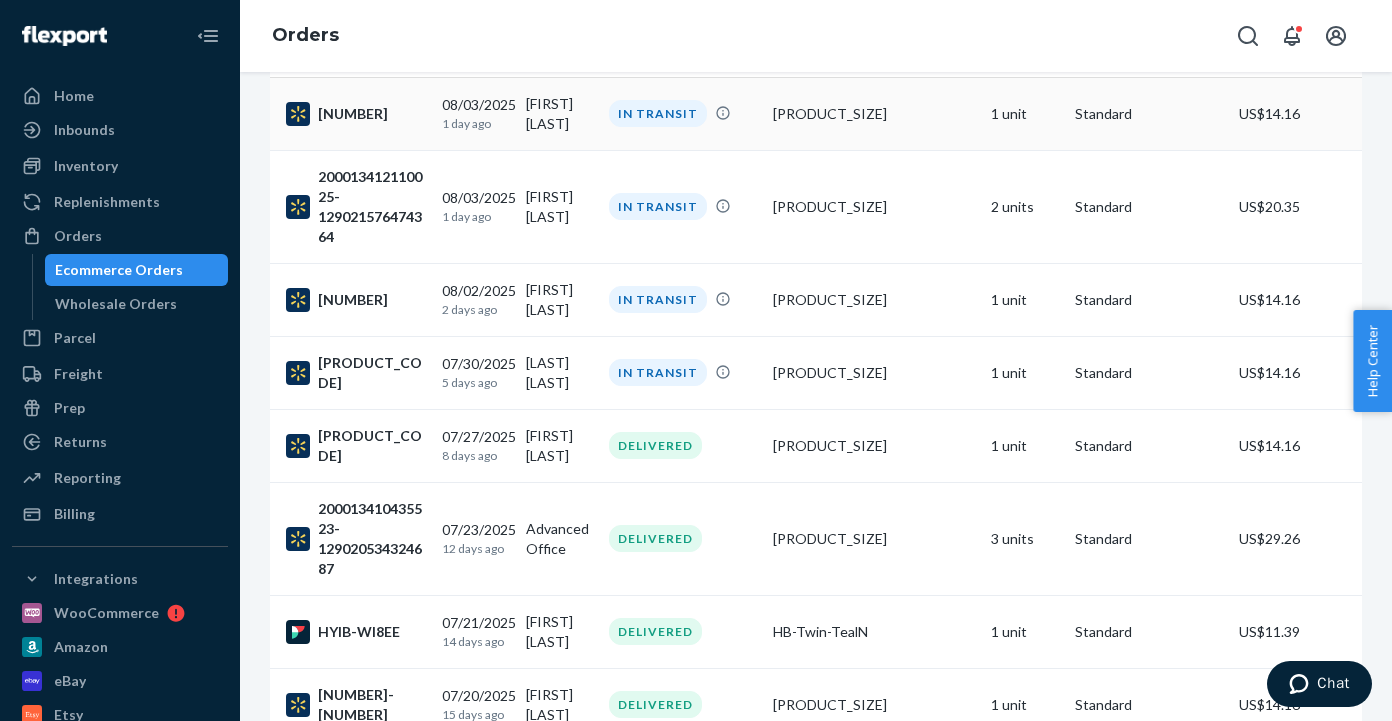 scroll, scrollTop: 116, scrollLeft: 0, axis: vertical 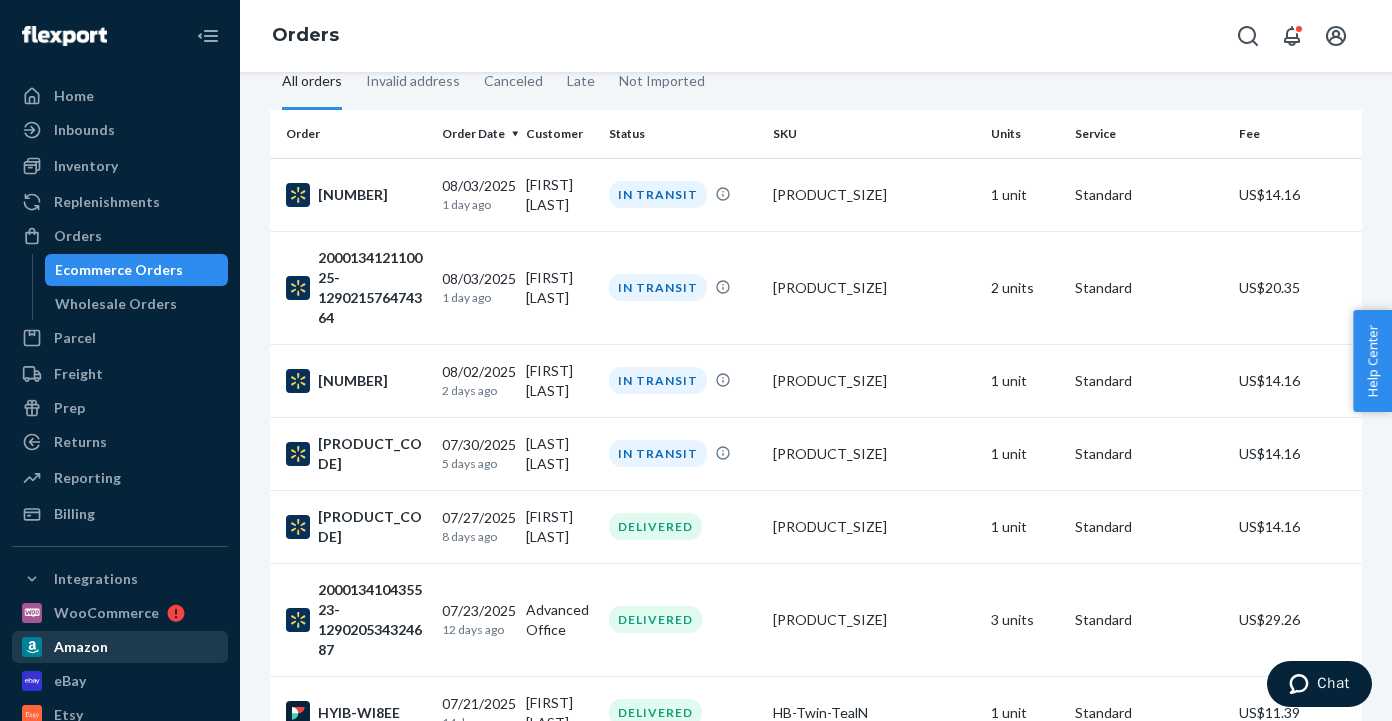 type 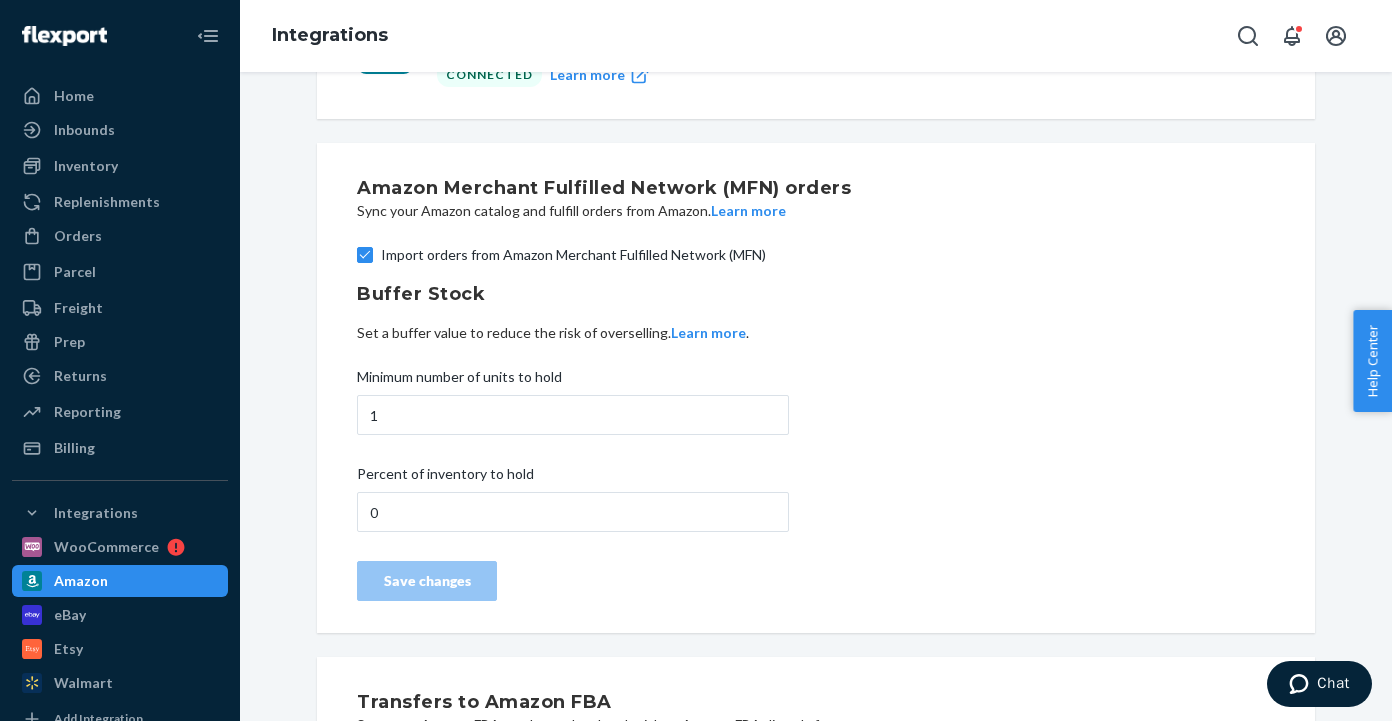 scroll, scrollTop: 0, scrollLeft: 0, axis: both 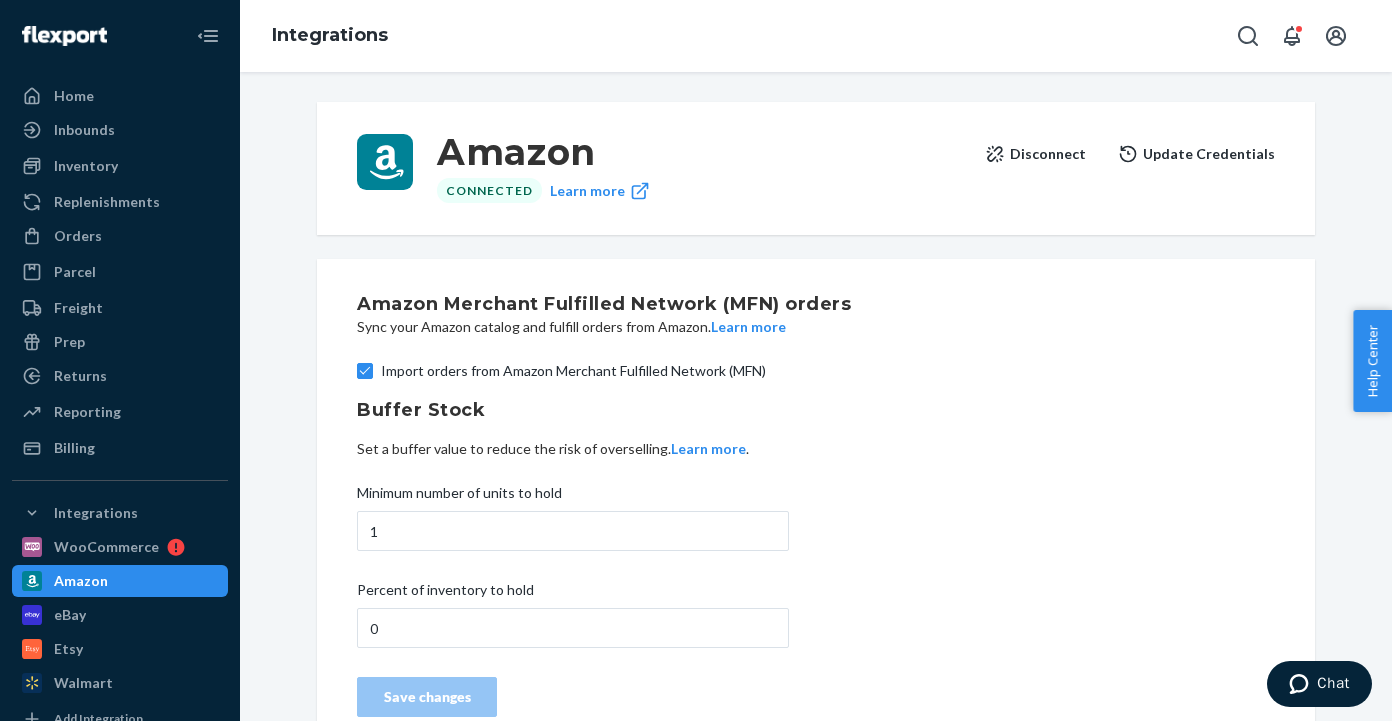 click on "Disconnect" at bounding box center (1035, 154) 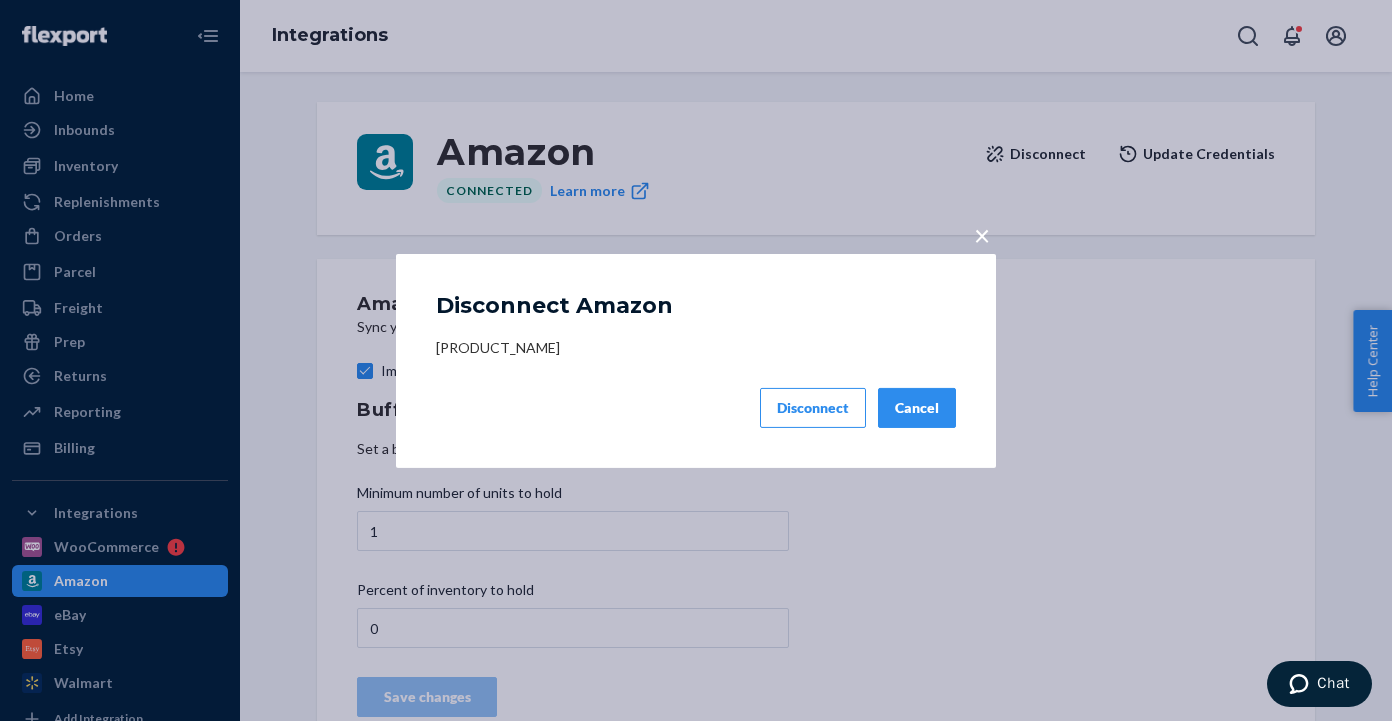 click on "Disconnect" at bounding box center (813, 408) 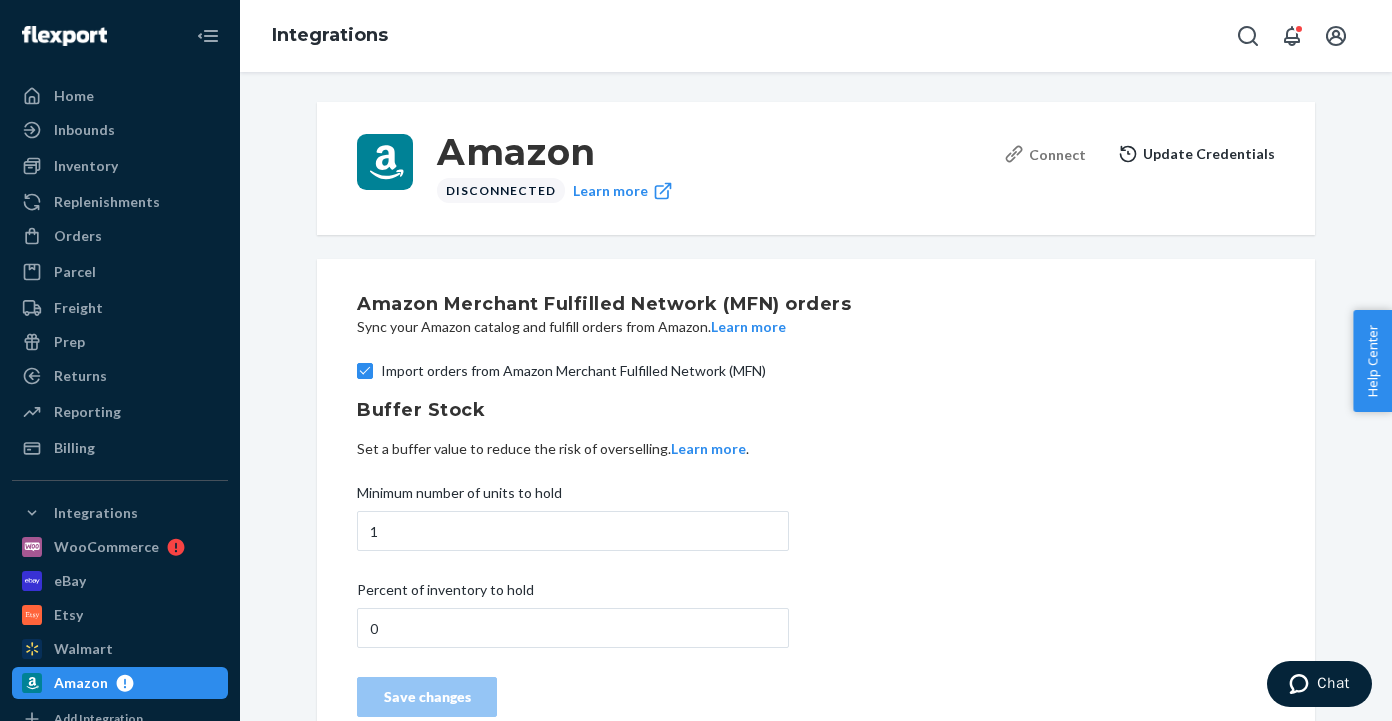 click on "Connect" at bounding box center [1045, 154] 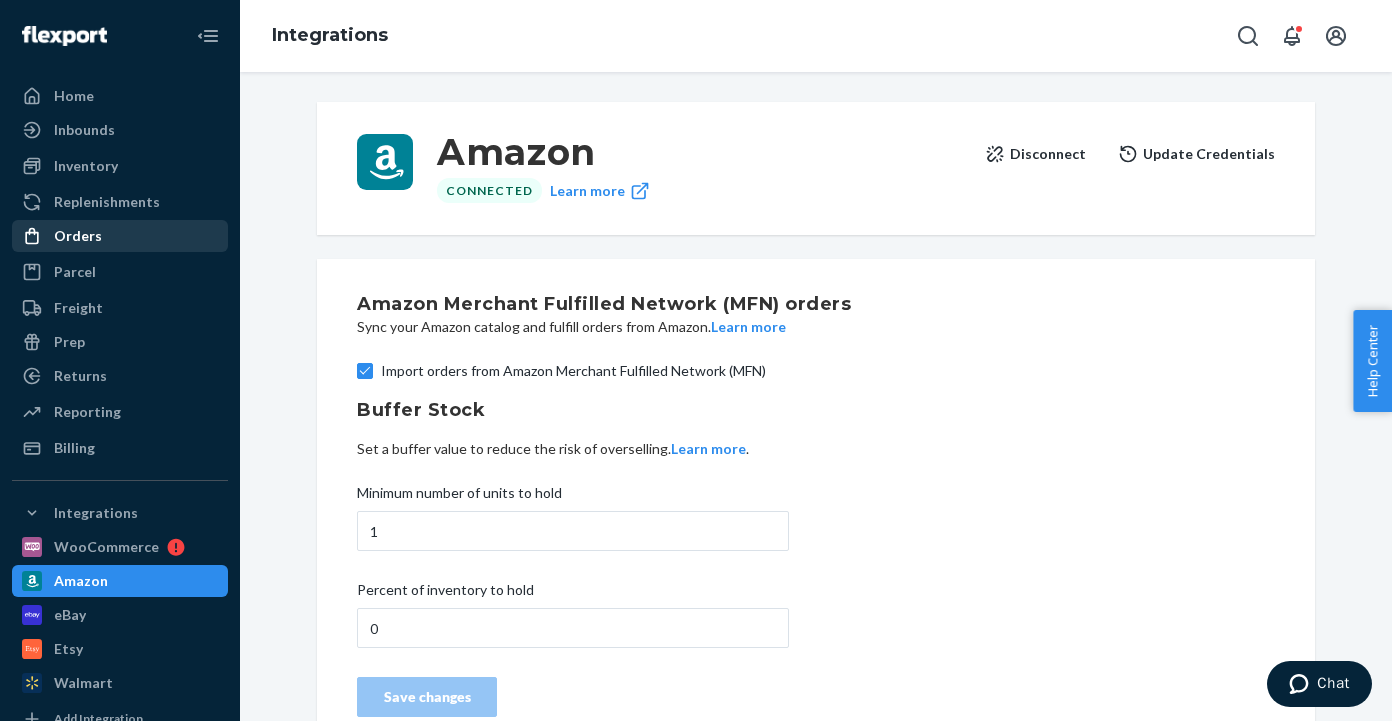 click on "Orders" at bounding box center [78, 236] 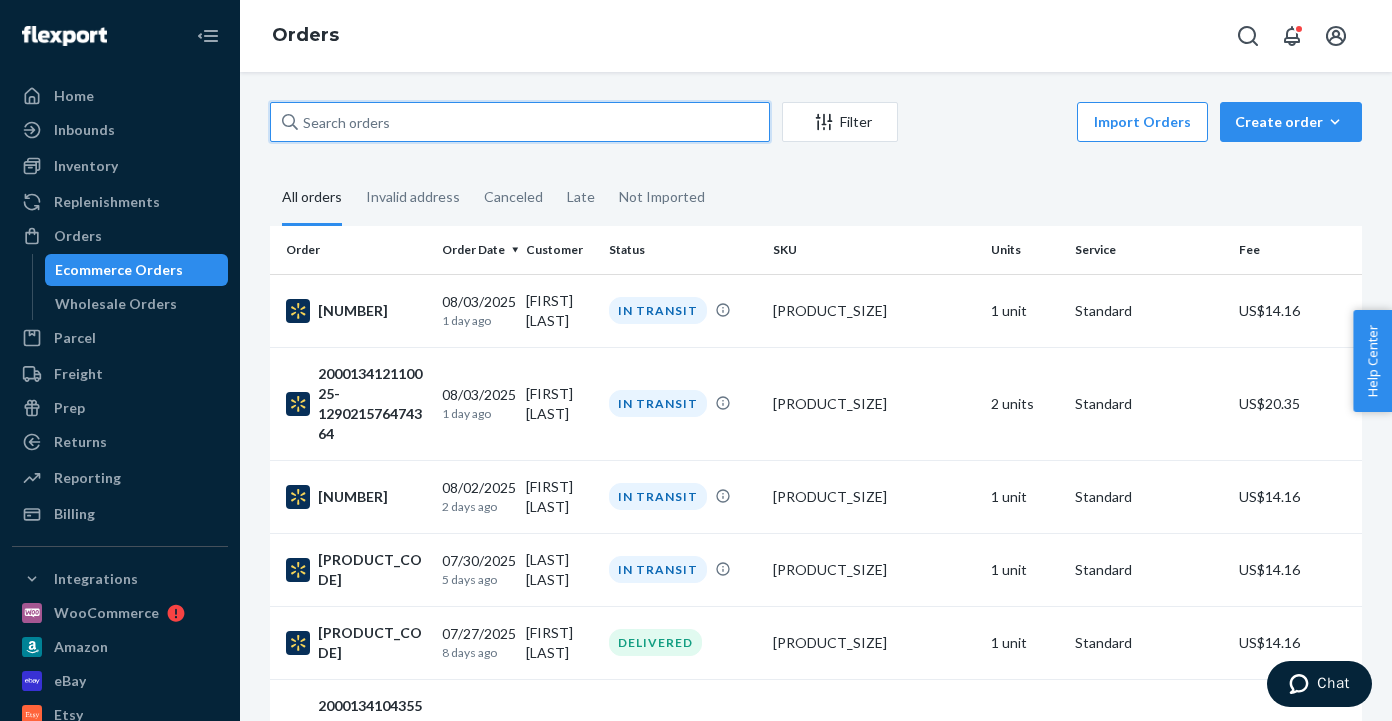 click at bounding box center (520, 122) 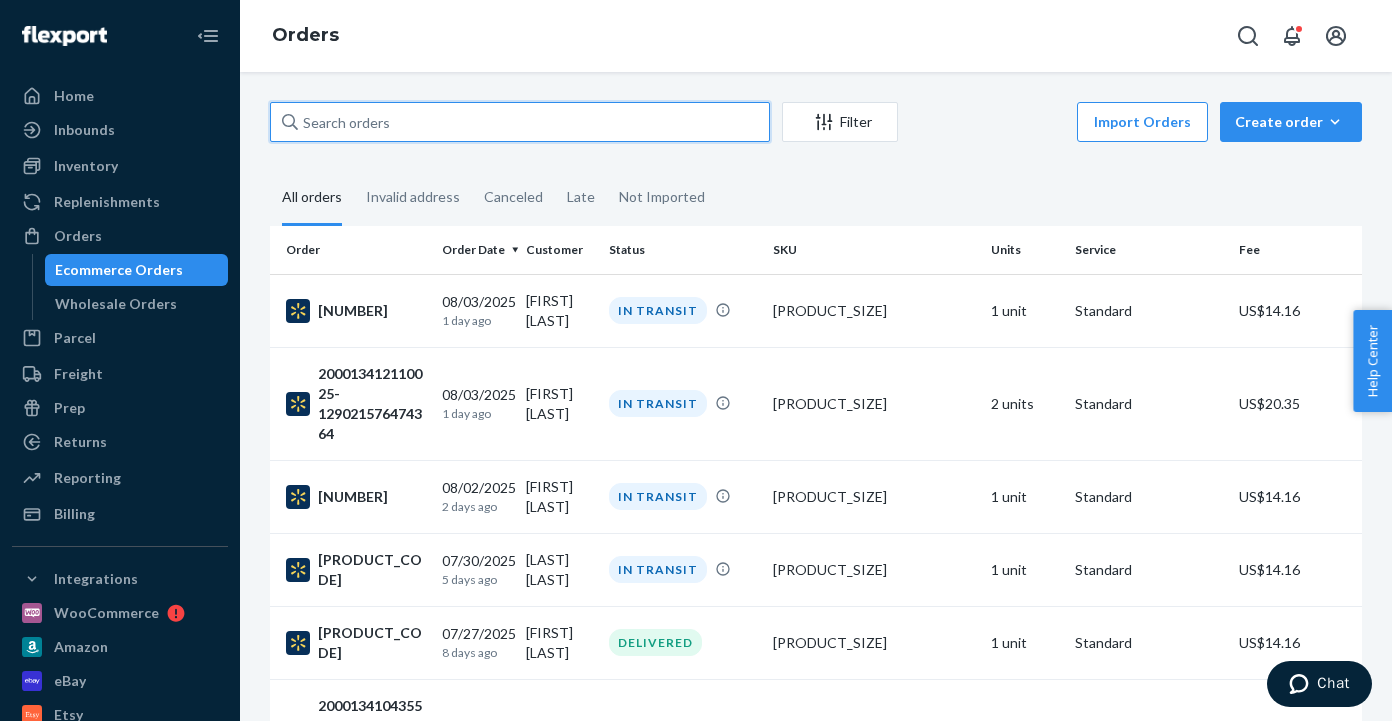 paste on "[NUMBER]" 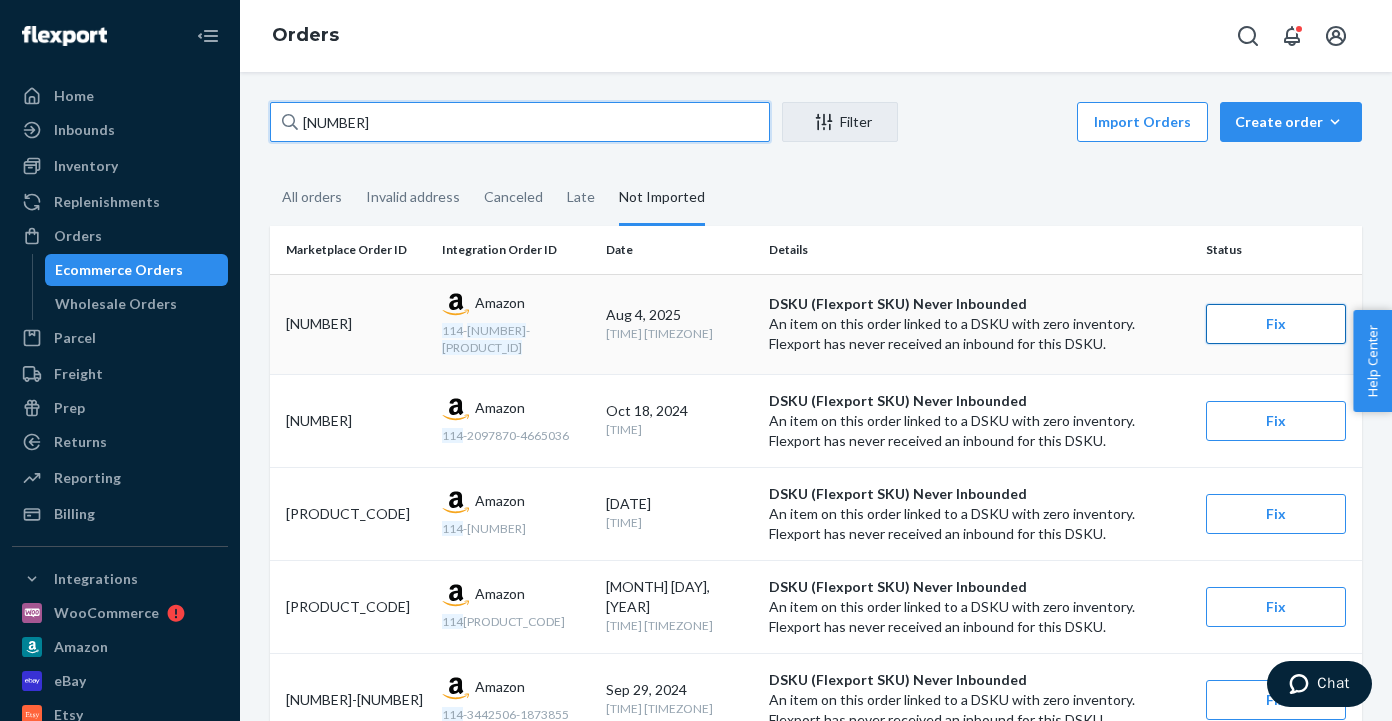 type on "[NUMBER]" 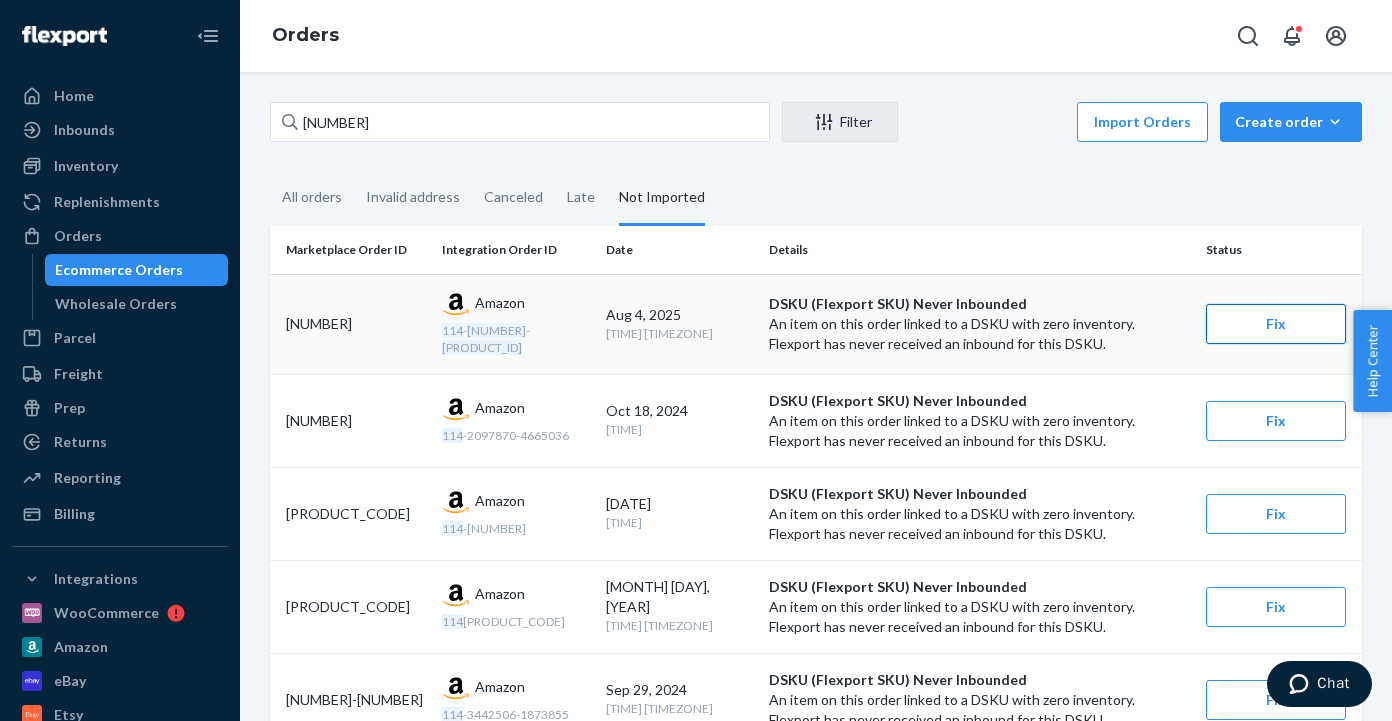 click on "Fix" at bounding box center [1276, 324] 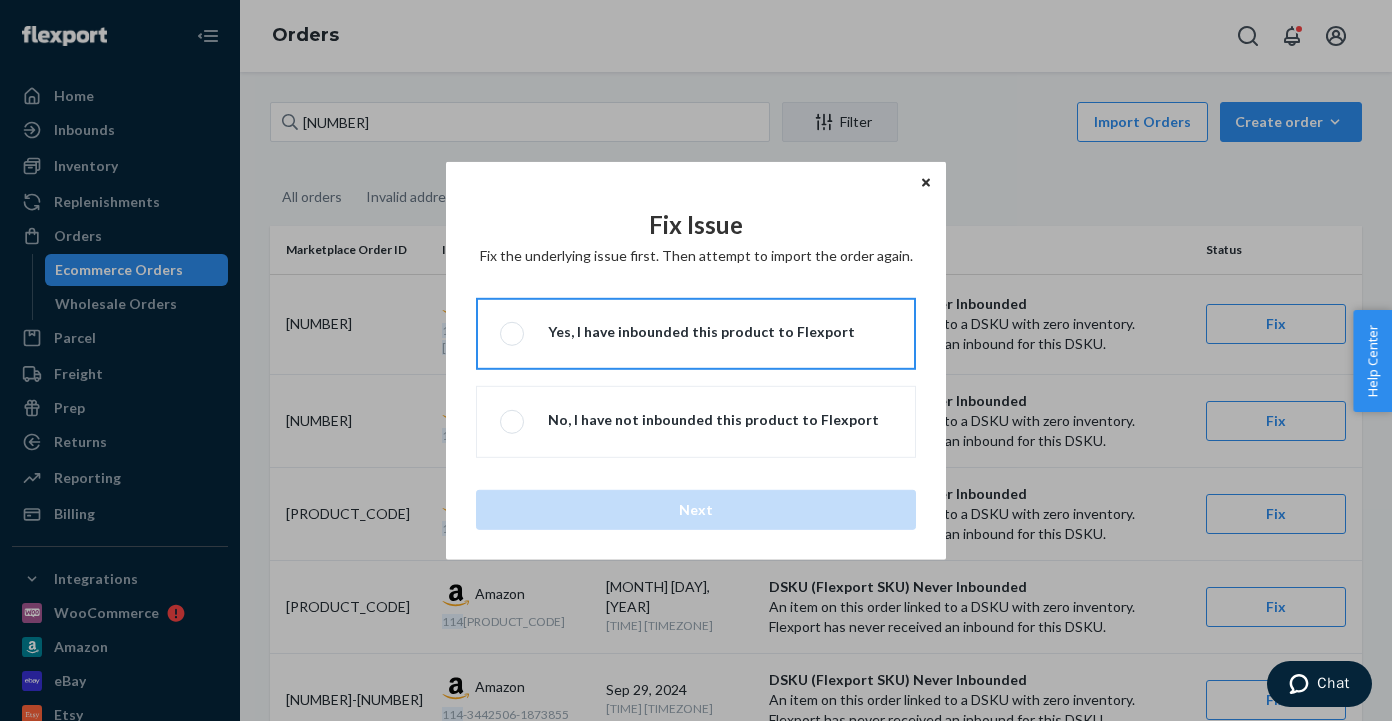 click on "Yes, I have inbounded this product to Flexport" at bounding box center (696, 334) 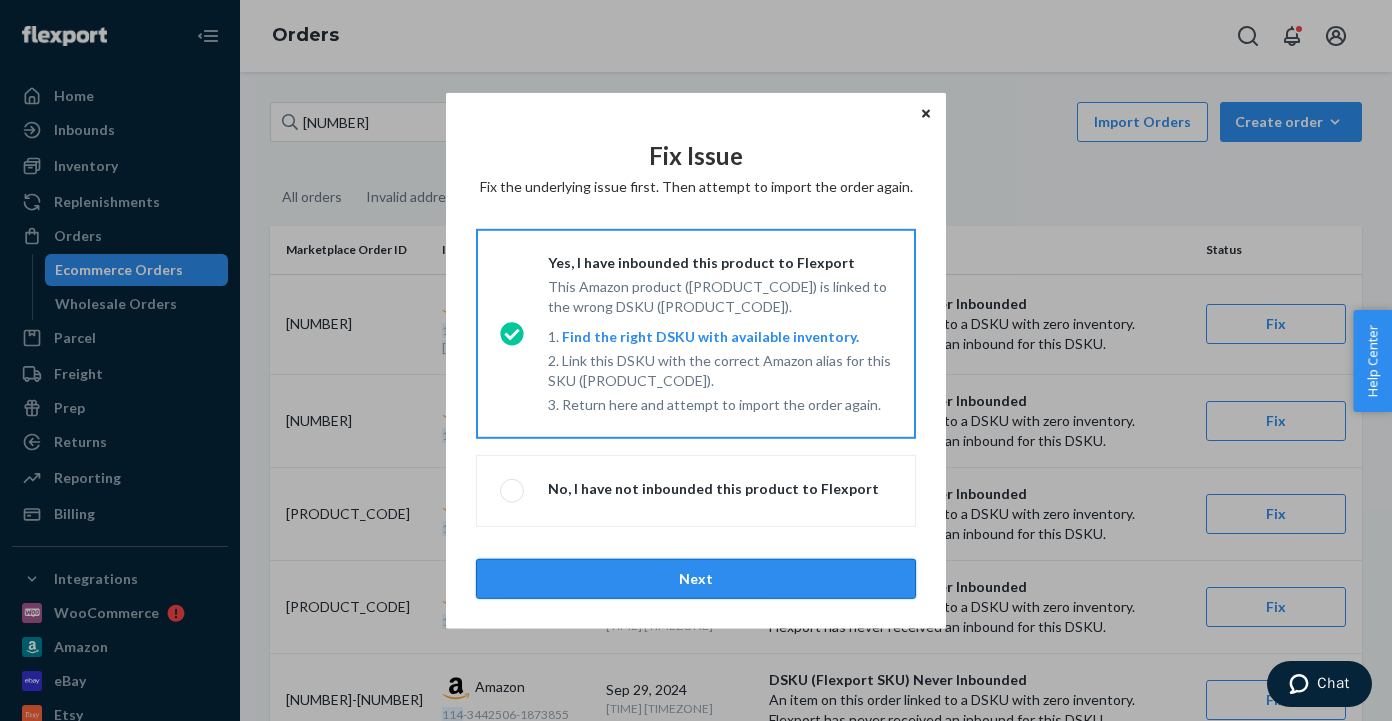 click on "Next" at bounding box center [696, 579] 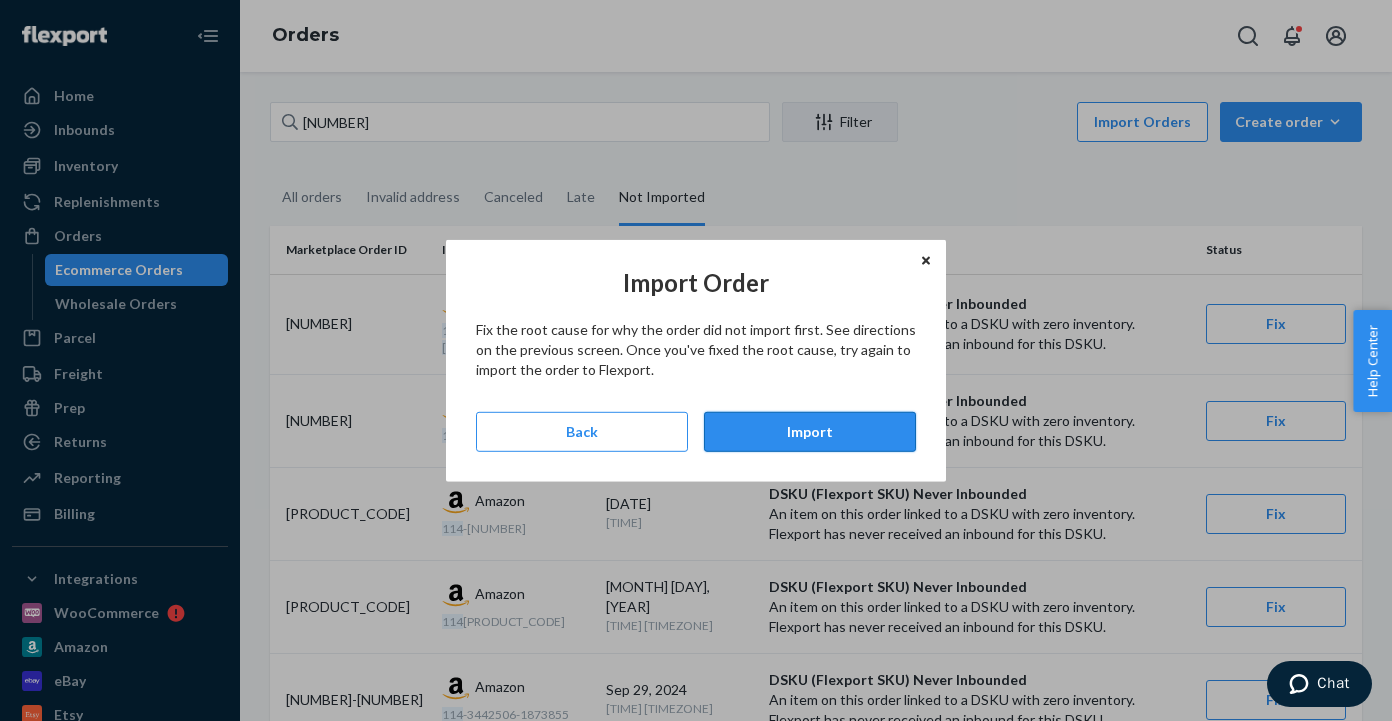 click on "Import" at bounding box center (810, 432) 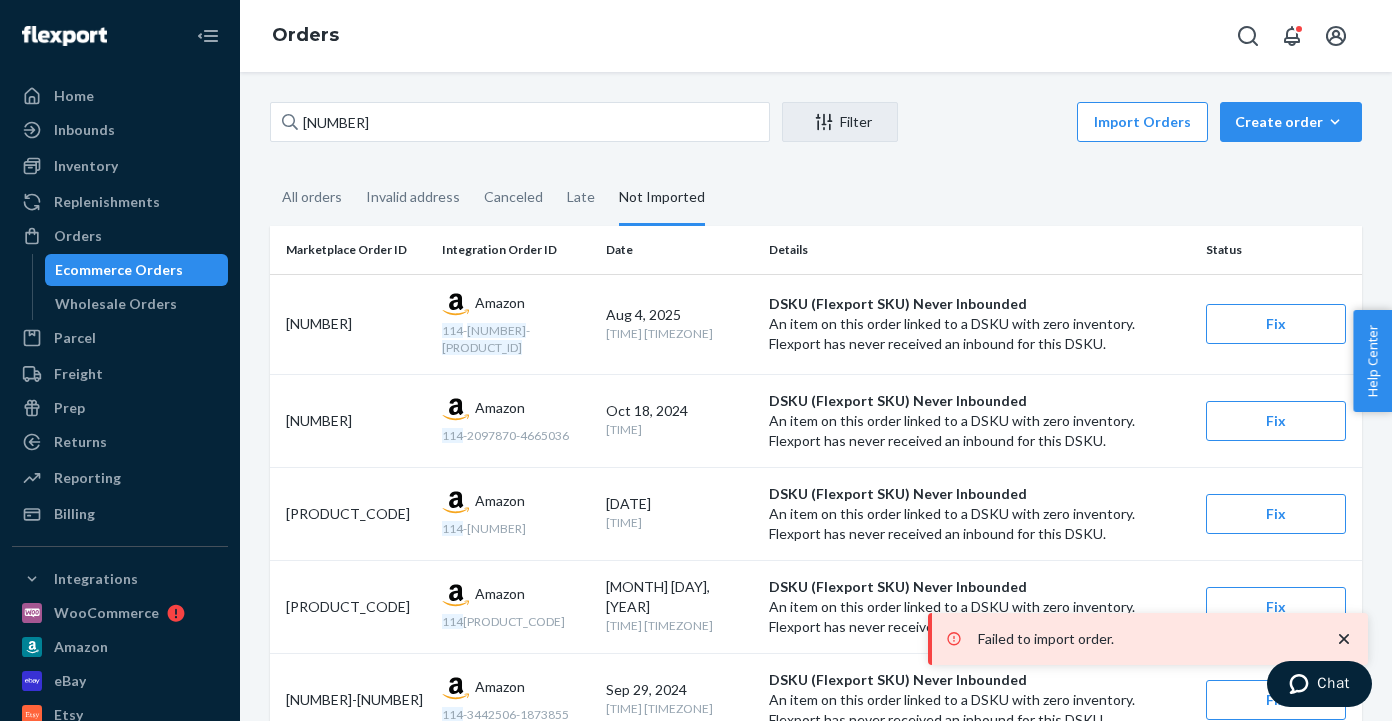 click on "Failed to import order. Home Inbounds Shipping Plans Problems Inventory Products Replenishments Orders Ecommerce Orders Wholesale Orders Parcel Parcel orders Integrations Freight Prep Returns All Returns Settings Packages Reporting Reports Analytics Billing Integrations WooCommerce Amazon eBay Etsy Walmart Add Integration Fast Tags Add Fast Tag Settings Talk to Support Help Center Give Feedback Orders 114-1101978-2336250 Filter Import Orders Create order Ecommerce order Removal order All orders Invalid address Canceled Late Not Imported Marketplace Order ID Integration Order ID Date Details Status 114-1101978-2336250 Amazon 114 - 1101978 - 2336250 [MONTH] [DAY], [YEAR] [TIME] GMT[TIMEZONE] DSKU (Flexport SKU) Never Inbounded An item on this order linked to a DSKU with zero inventory. Flexport has never received an inbound for this DSKU. Fix 114-2097870-4665036 Amazon 114 -2097870-4665036 [MONTH] [DAY], [YEAR] [TIME] GMT[TIMEZONE] DSKU (Flexport SKU) Never Inbounded Fix 114-2768806-8617039 Amazon 114 -2768806-8617039 [MONTH] [DAY] Fix" at bounding box center [696, 360] 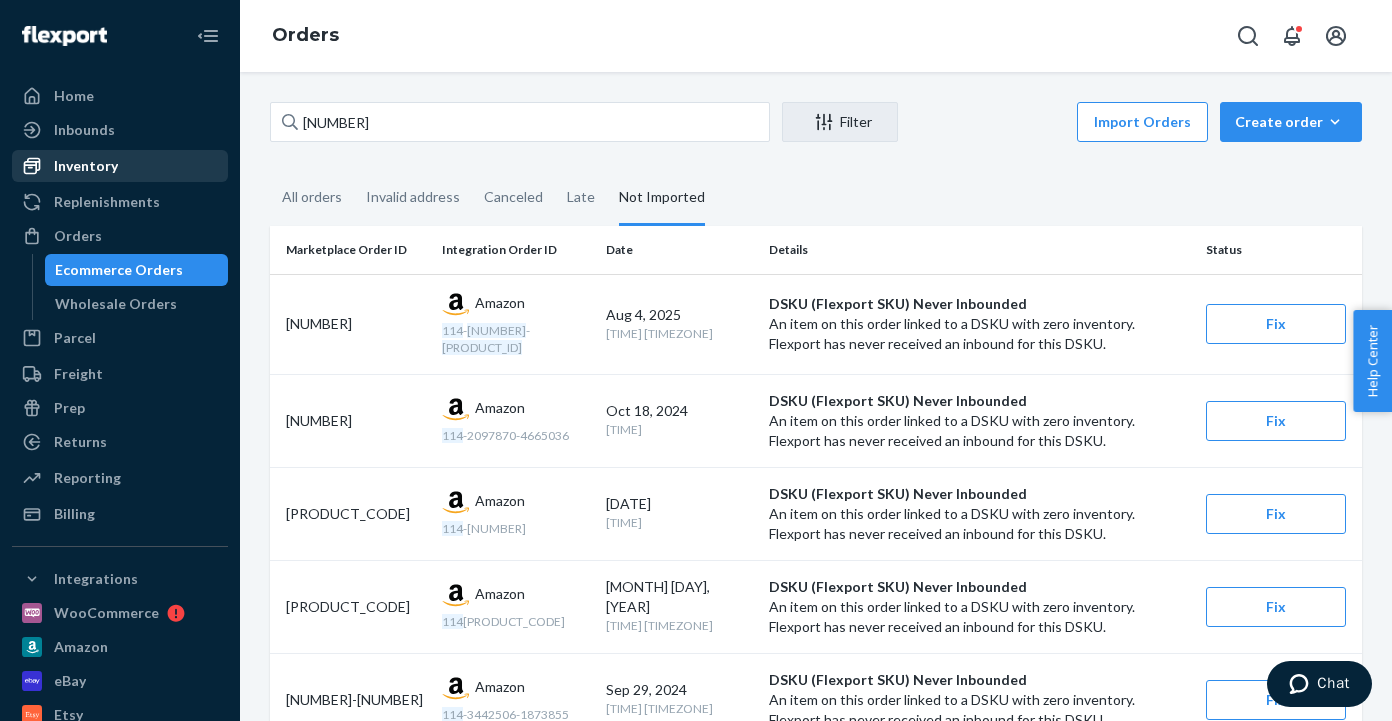 click on "Inventory" at bounding box center (86, 166) 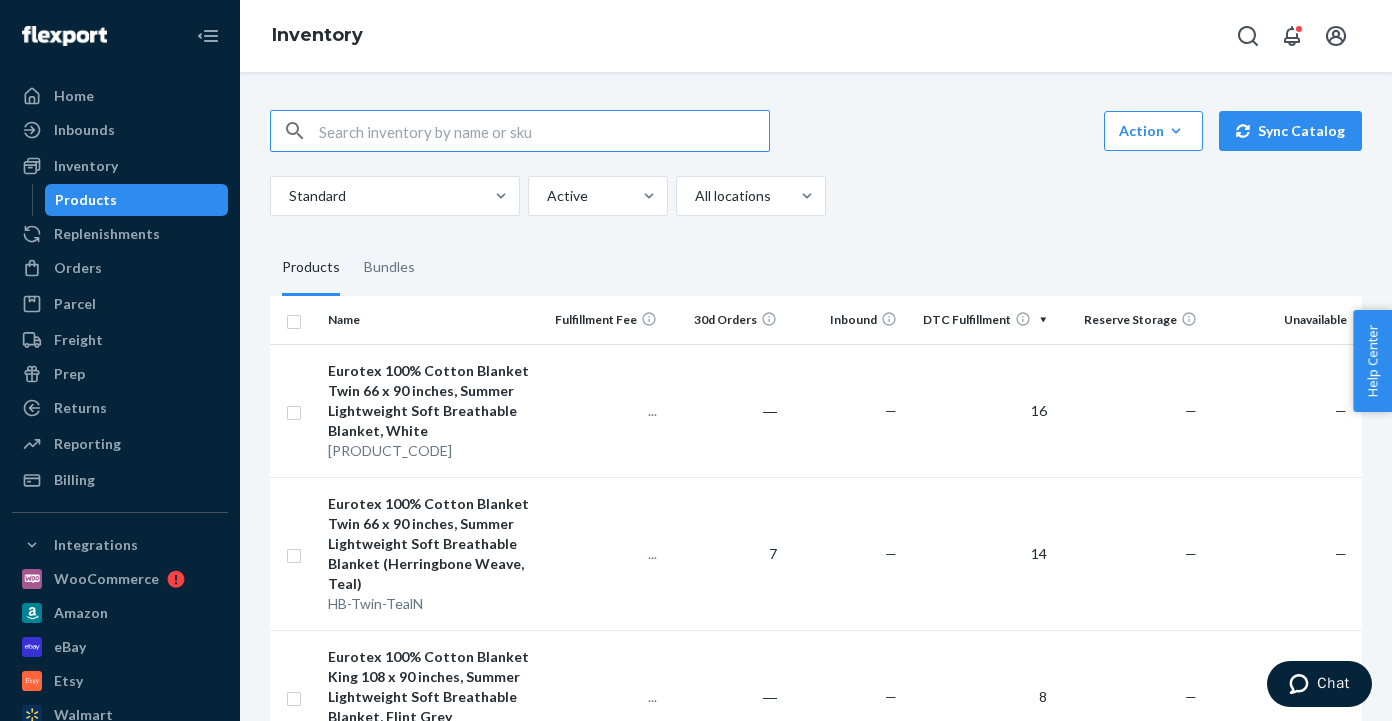 click at bounding box center [544, 131] 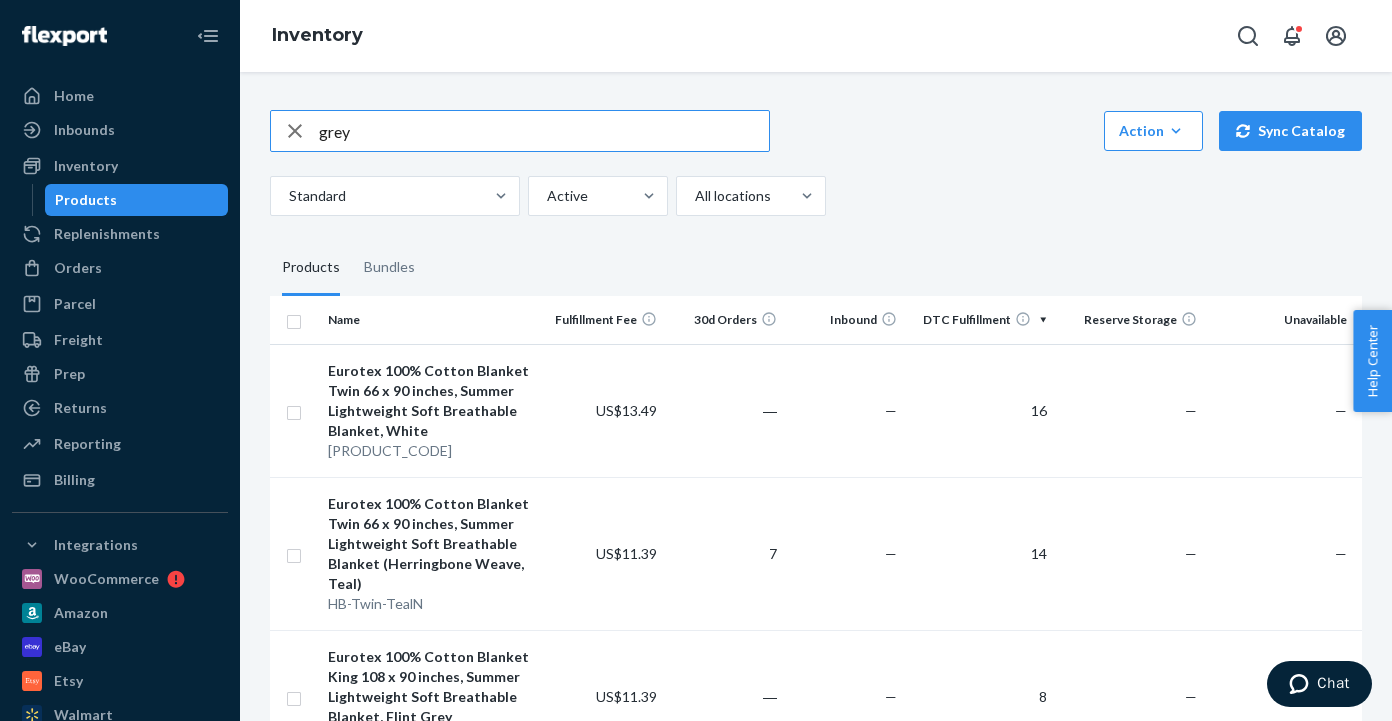 type on "grey" 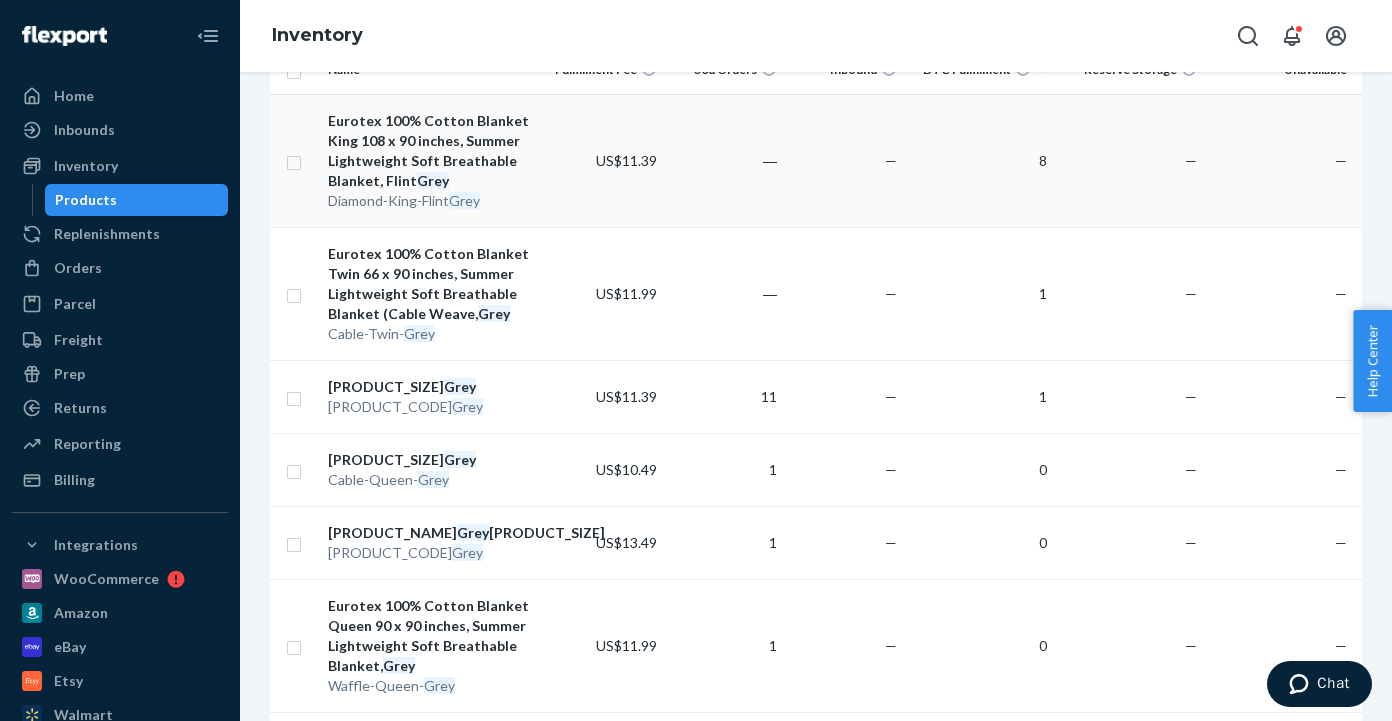 scroll, scrollTop: 268, scrollLeft: 0, axis: vertical 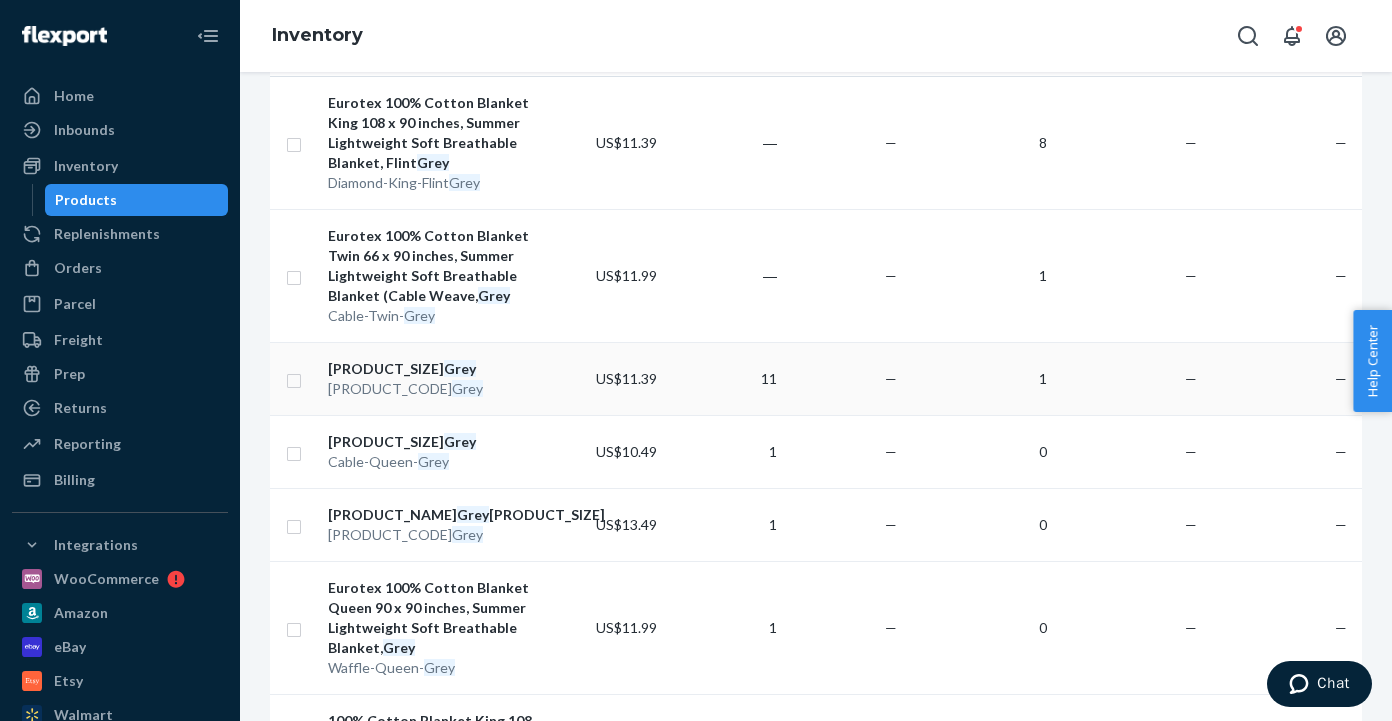 click on "Eurotex 100% Cotton Blanket Twin 66 x 90 inches, Summer Lightweight Soft Breathable Blanket, Grey" at bounding box center [432, 369] 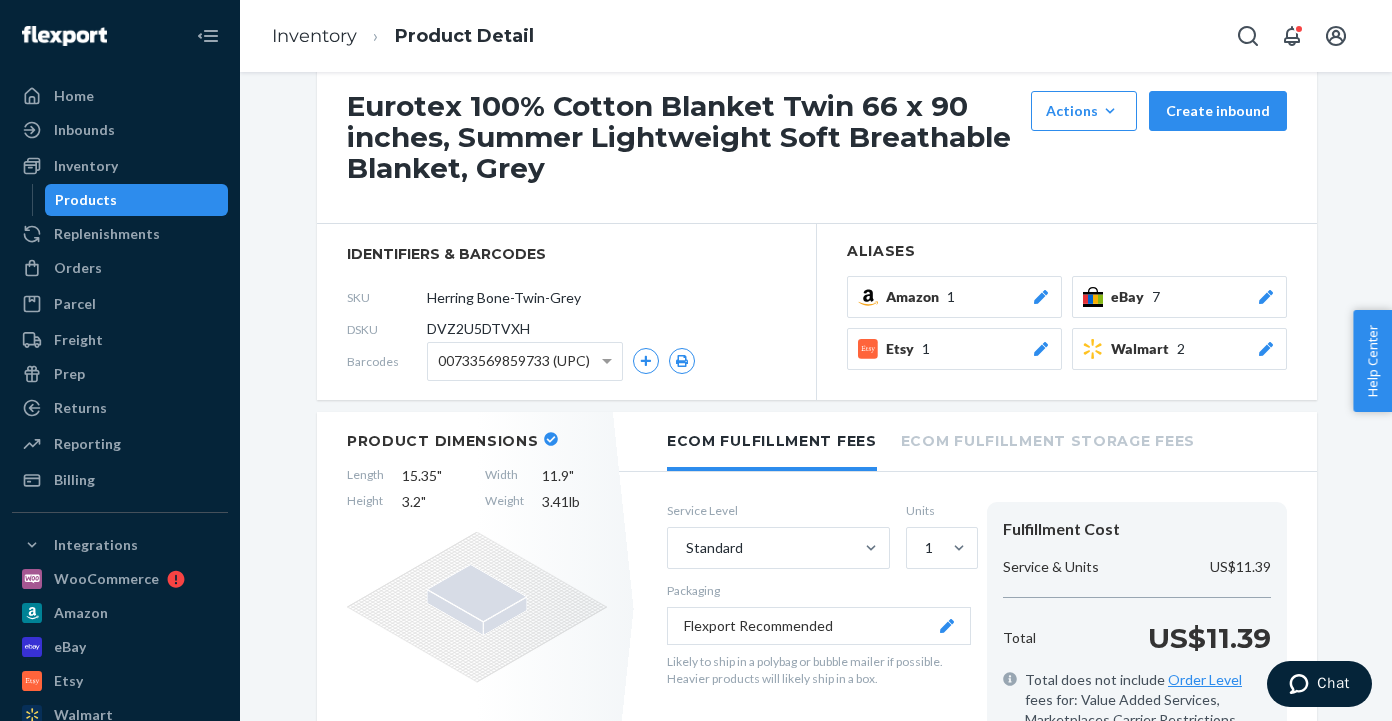 scroll, scrollTop: 280, scrollLeft: 0, axis: vertical 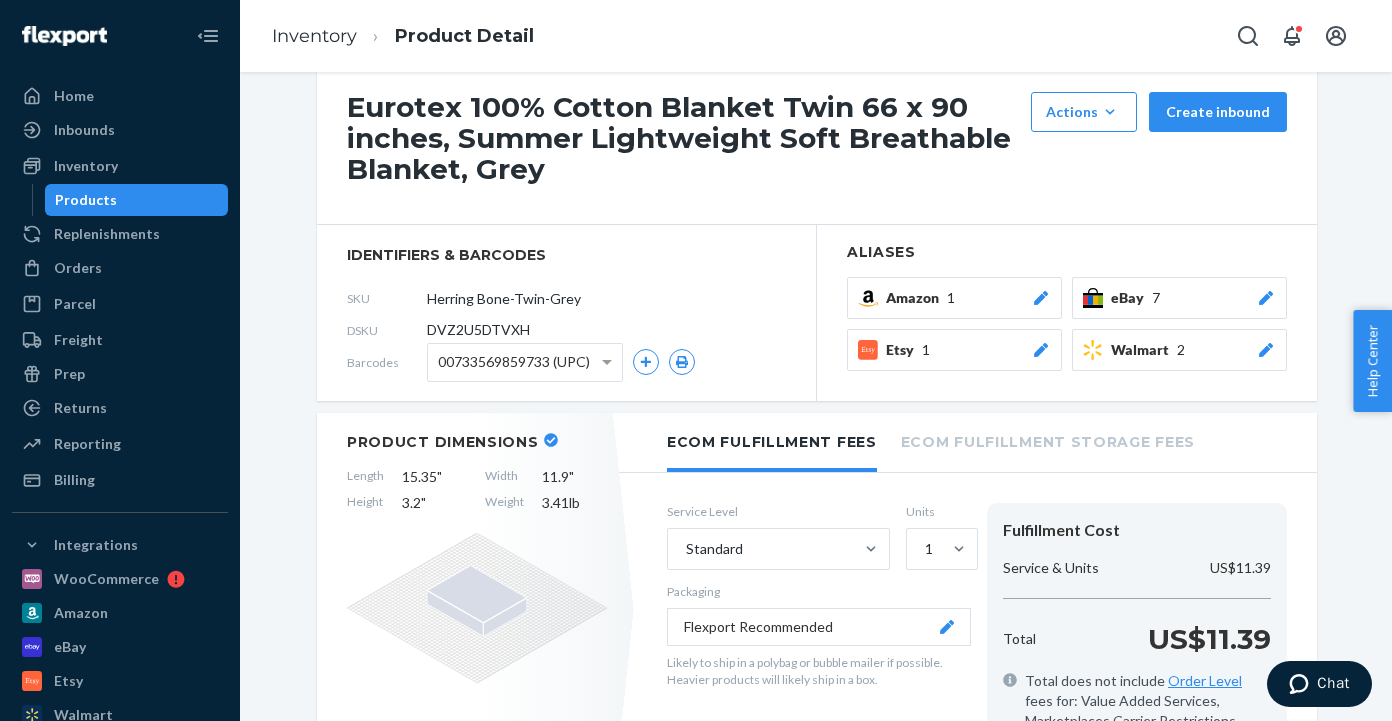 click on "Amazon 1" at bounding box center [968, 298] 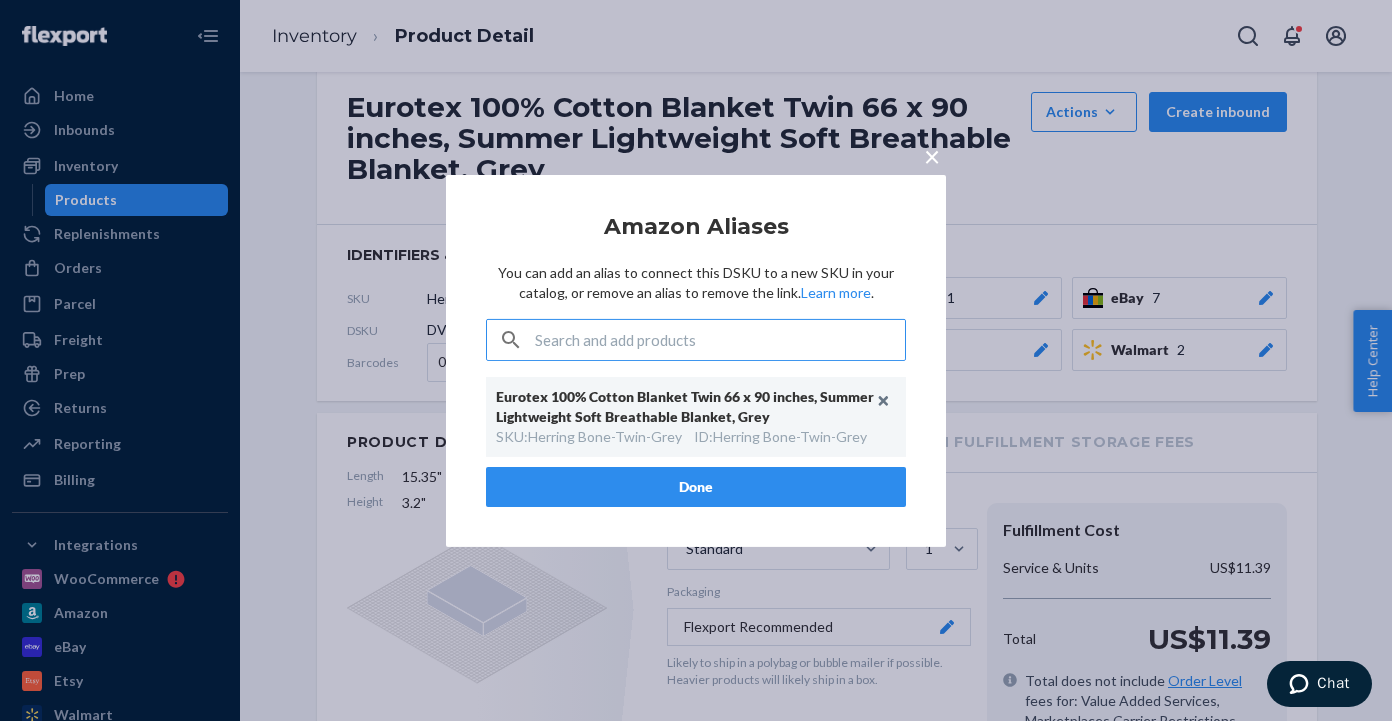 click at bounding box center [696, 340] 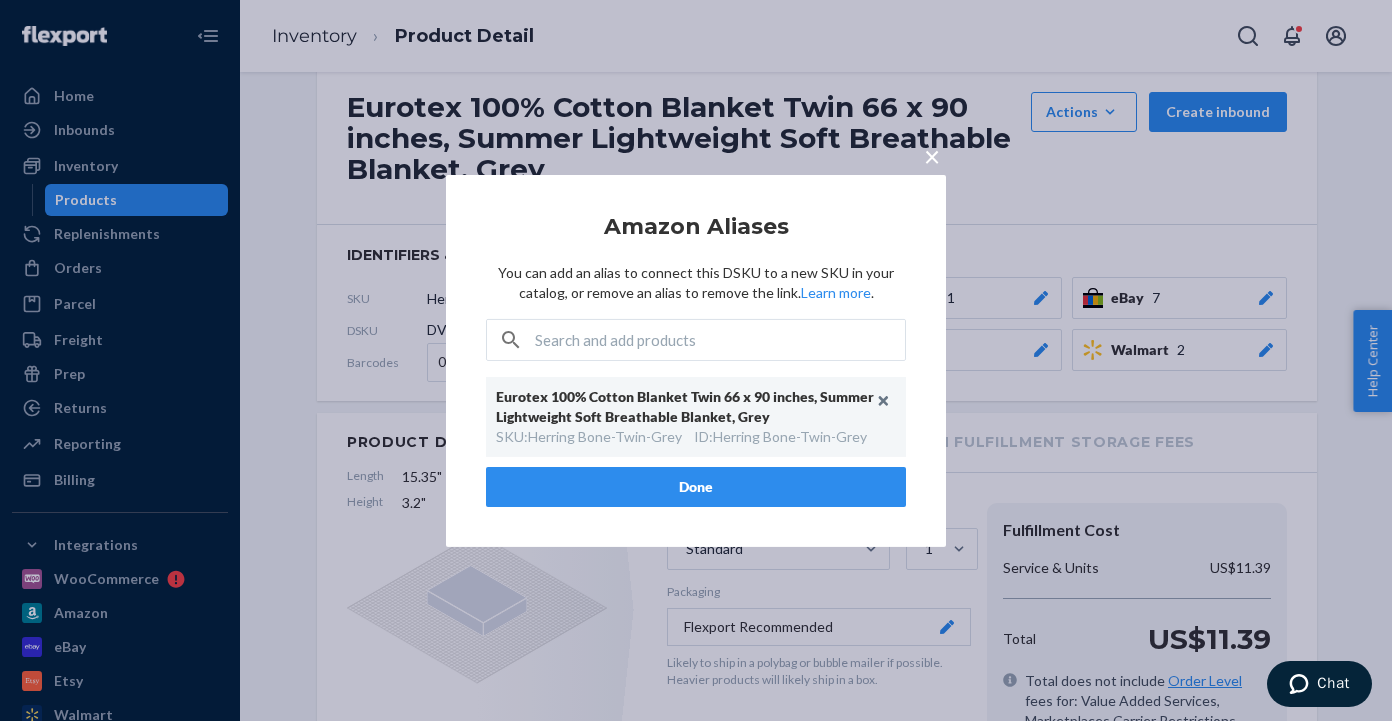click at bounding box center [720, 340] 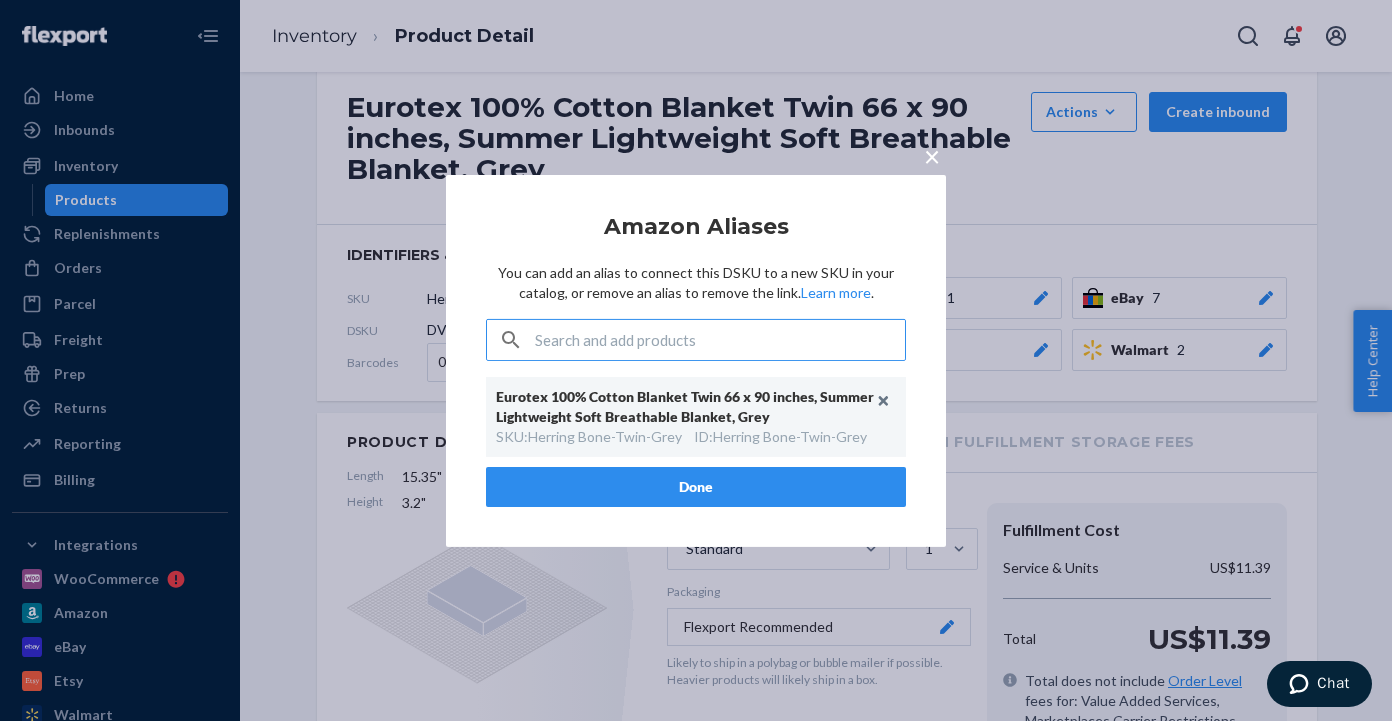 paste on "SKU: [PRODUCT_CODE]" 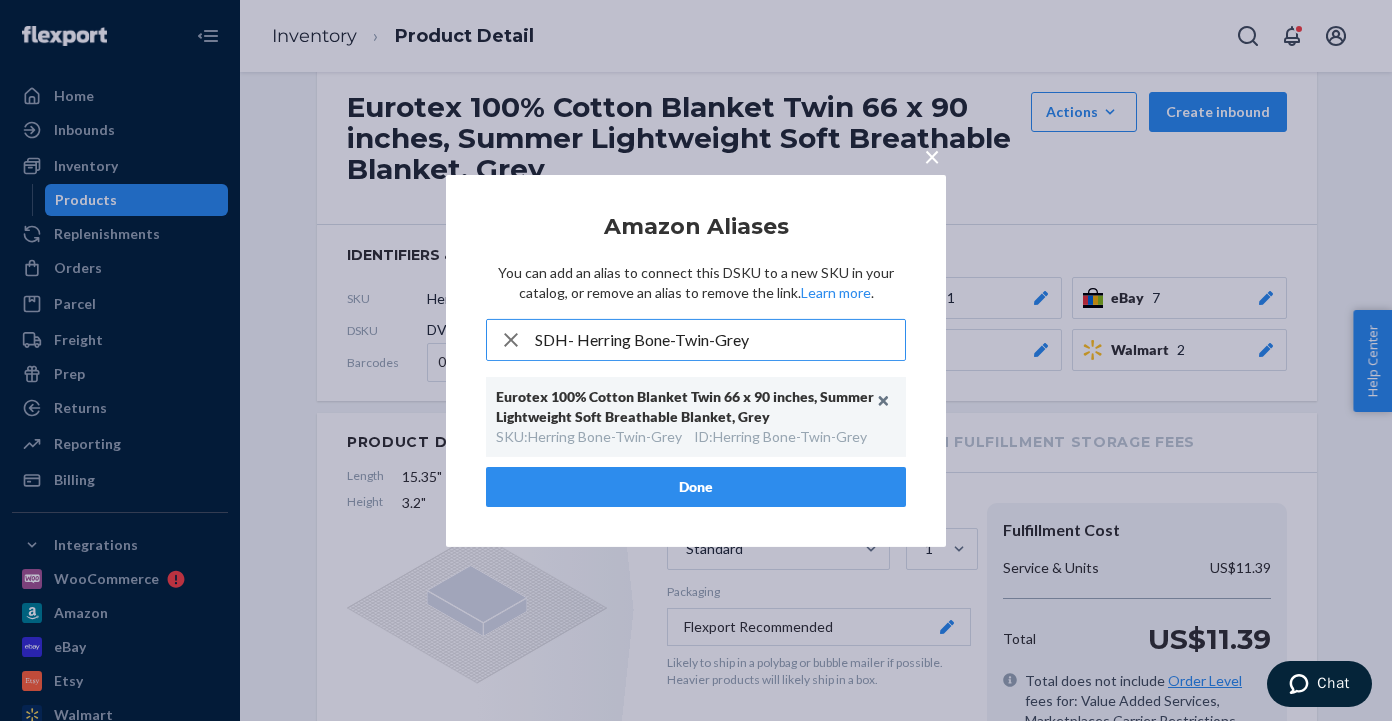 type on "[ORDER_ID]" 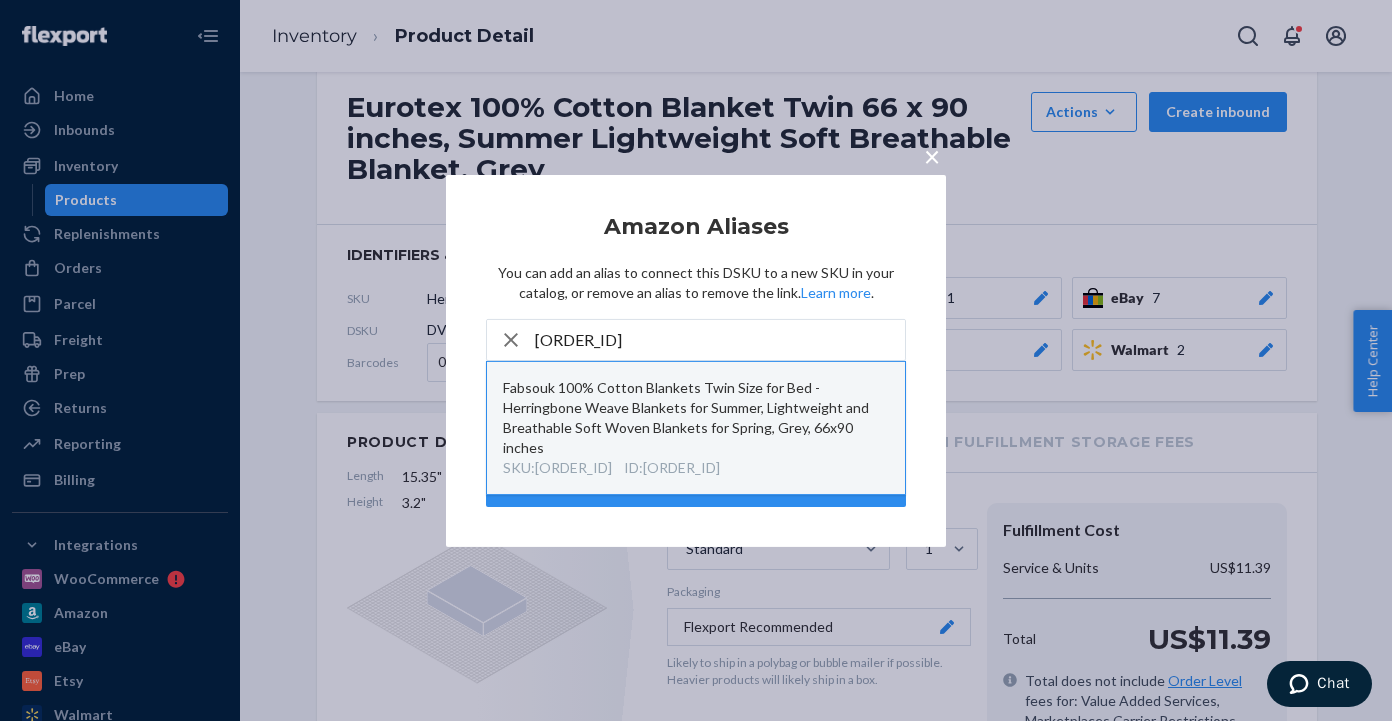 click on "Fabsouk 100% Cotton Blankets Twin Size for Bed - Herringbone Weave Blankets for Summer, Lightweight and Breathable Soft Woven Blankets for Spring, Grey, 66x90 inches" at bounding box center (696, 418) 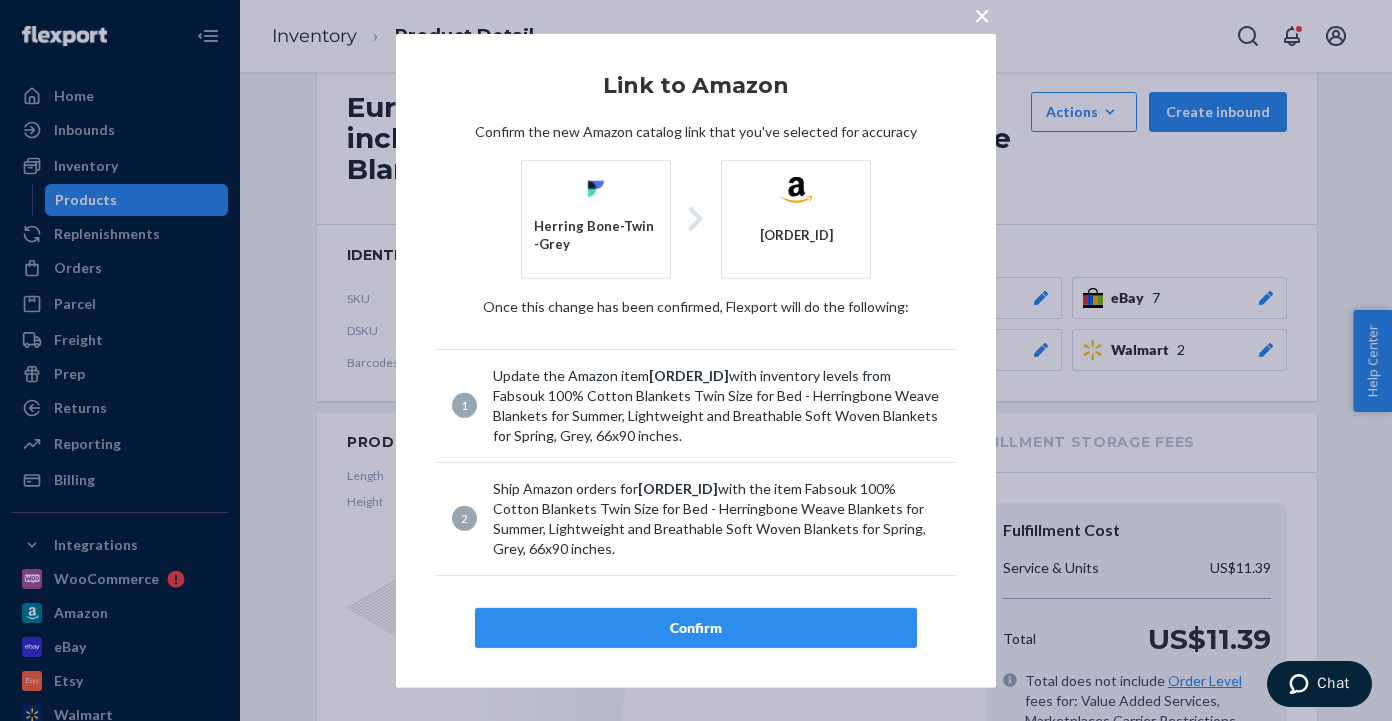 click on "Confirm" at bounding box center (696, 628) 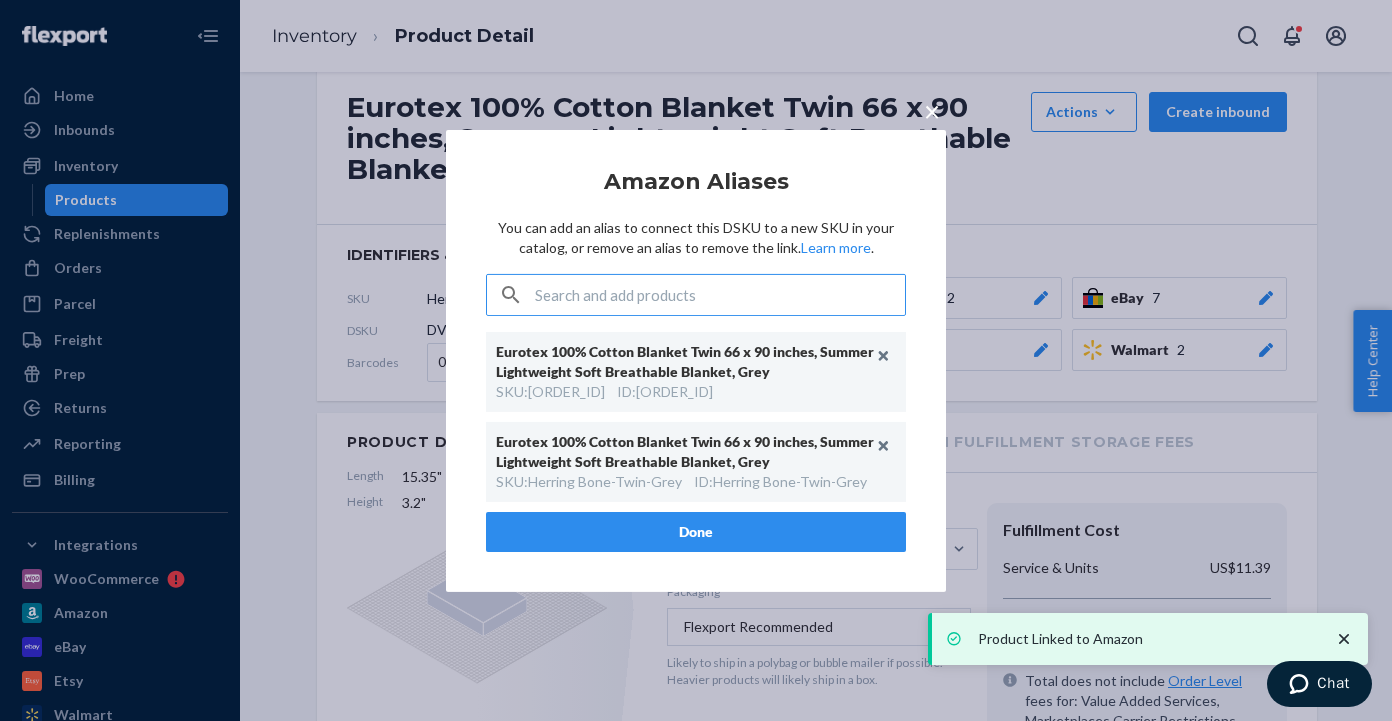 click on "ID : [PRODUCT_CODE]" at bounding box center (780, 482) 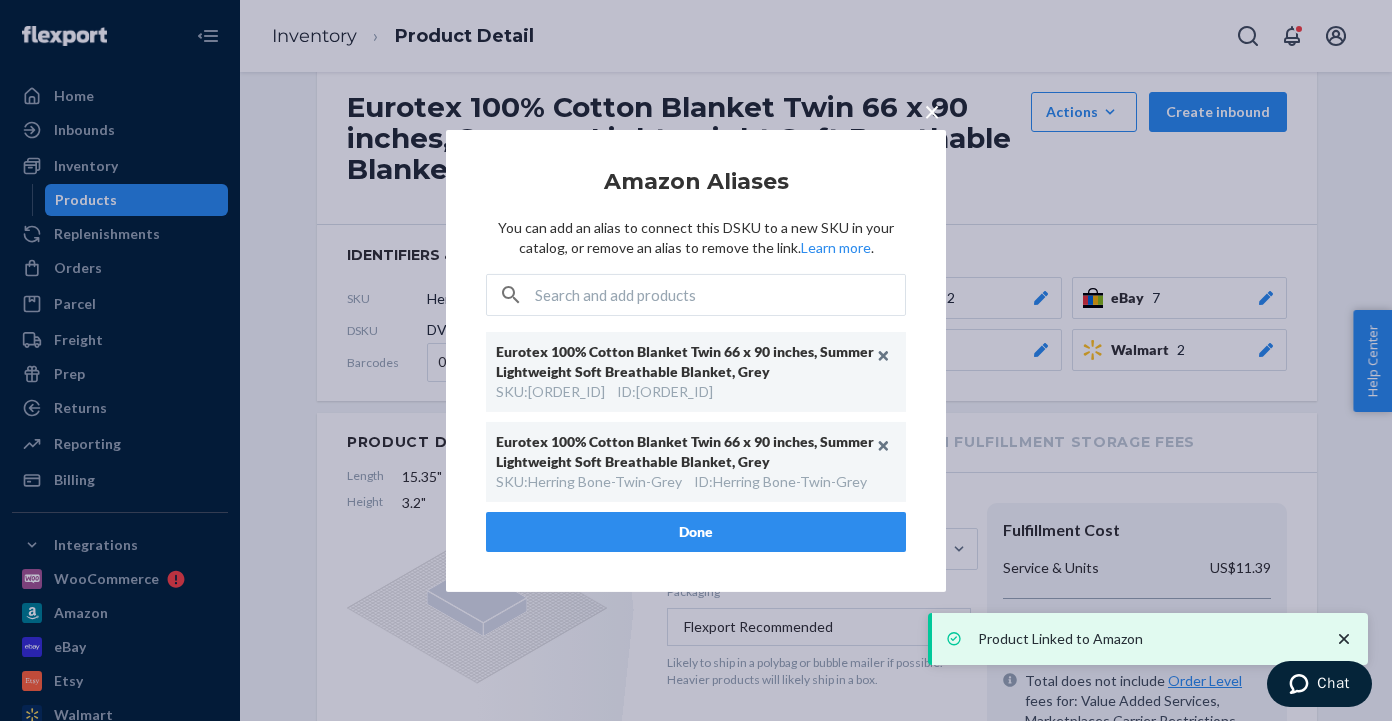 click on "Done" at bounding box center (696, 532) 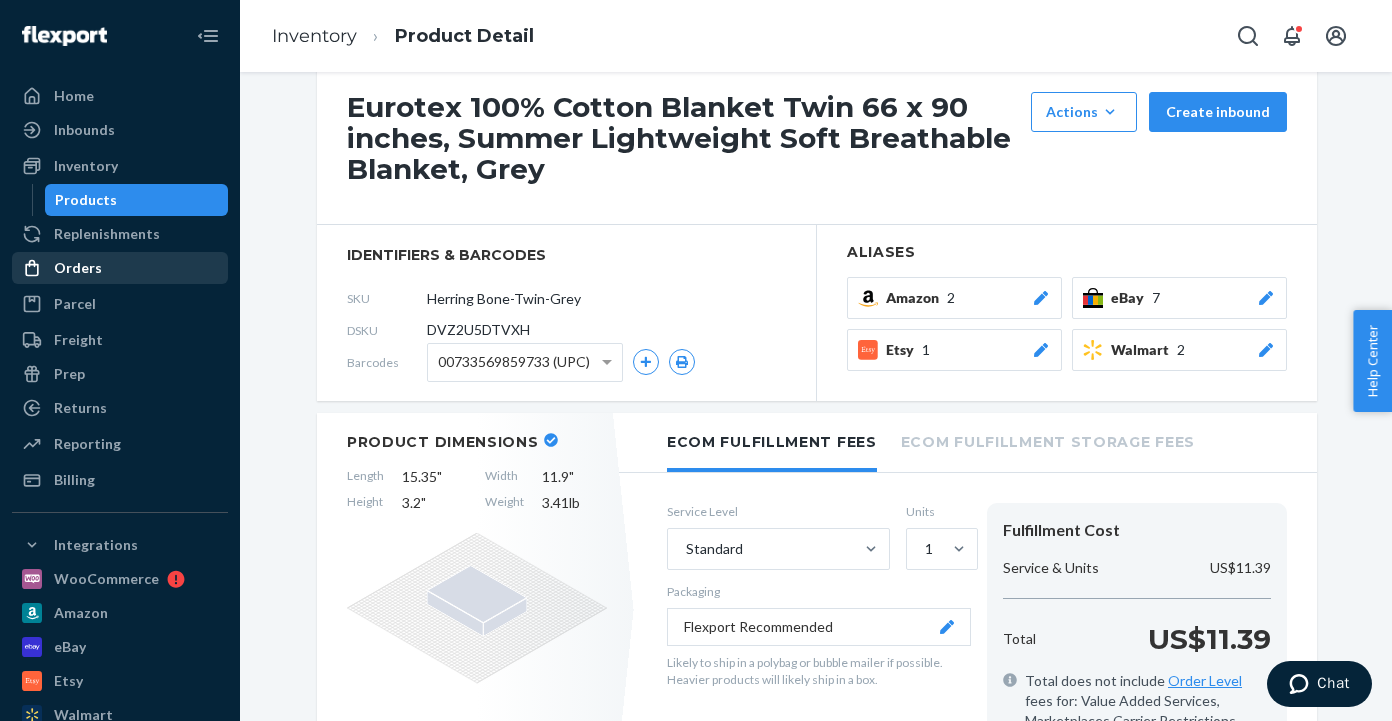 click on "Orders" at bounding box center [78, 268] 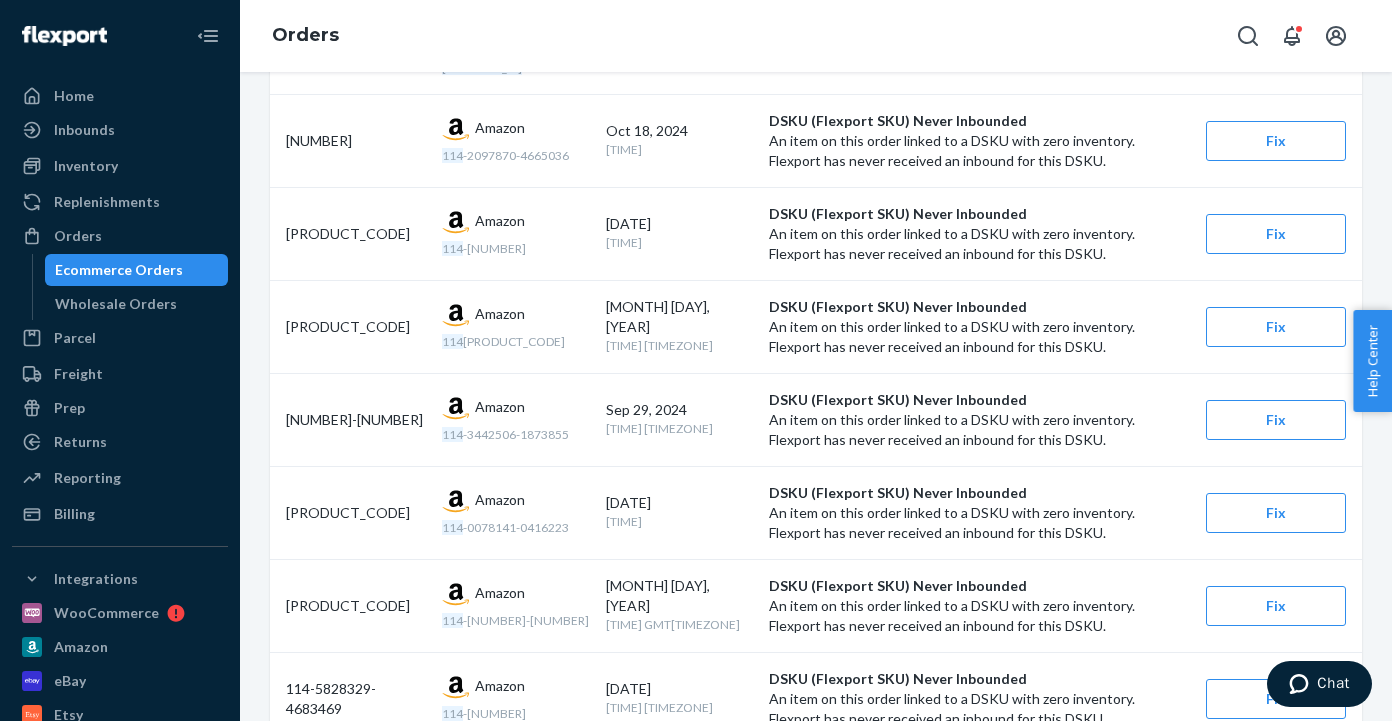 scroll, scrollTop: 0, scrollLeft: 0, axis: both 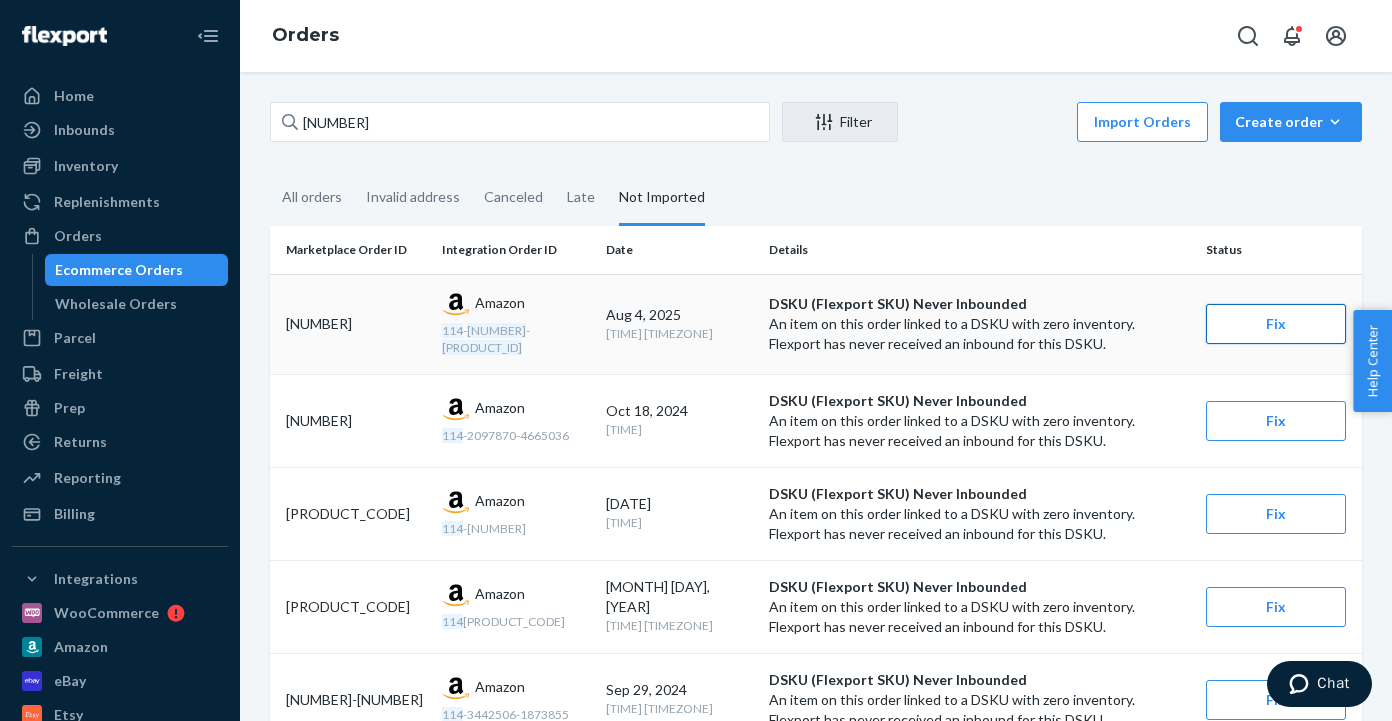 click on "Fix" at bounding box center (1276, 324) 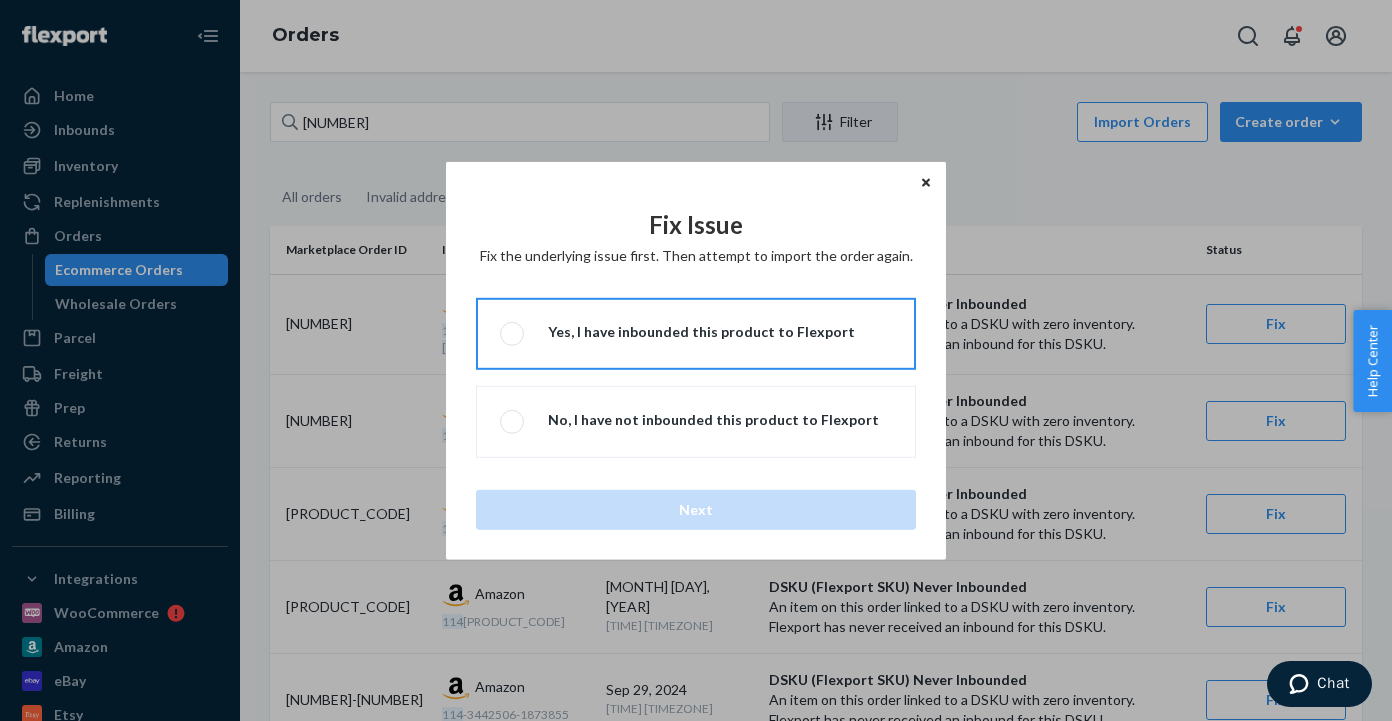 click on "Yes, I have inbounded this product to Flexport" at bounding box center (696, 334) 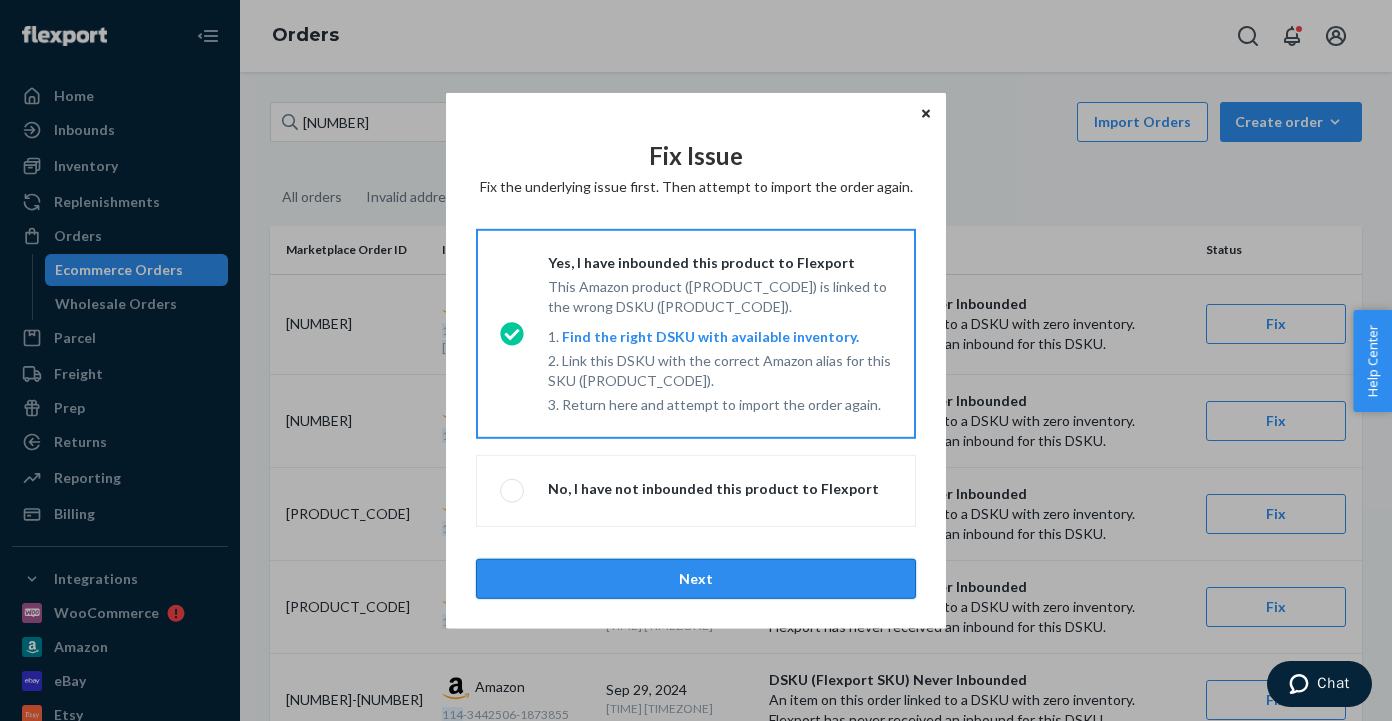 click on "Next" at bounding box center [696, 579] 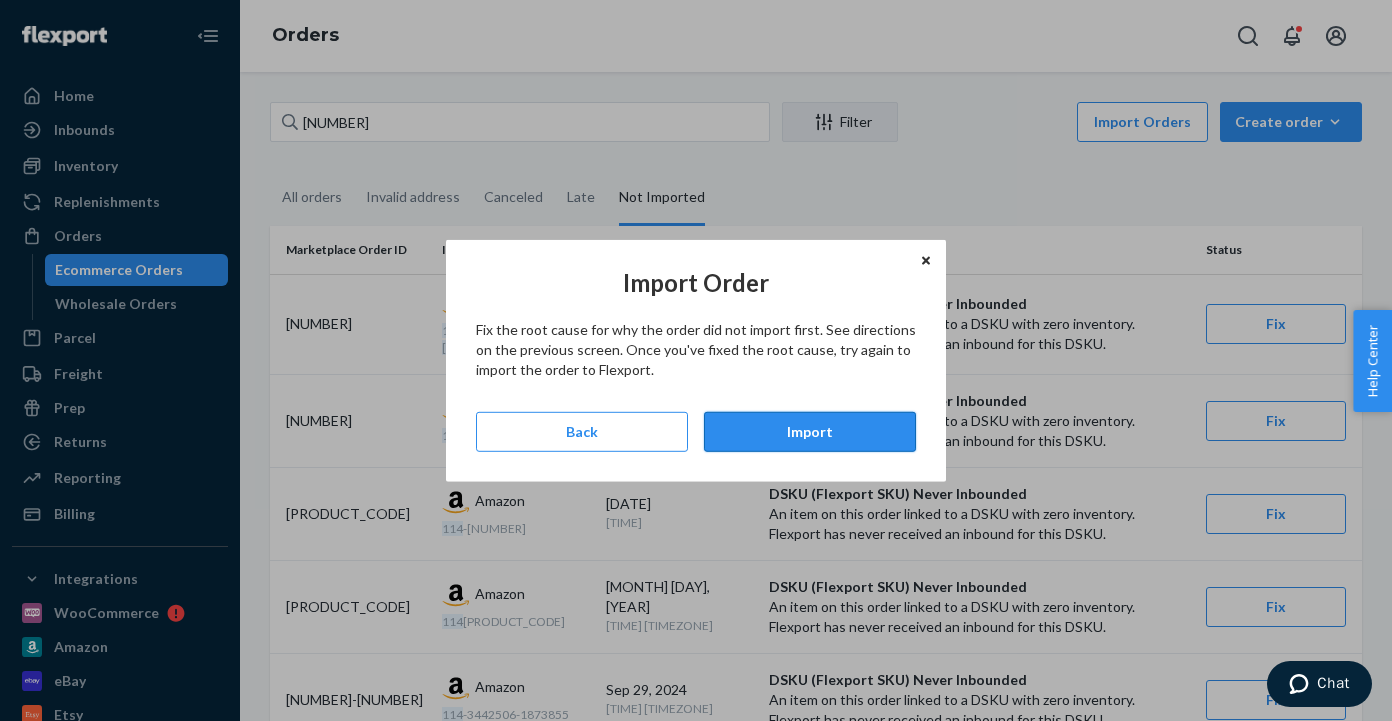 click on "Import" at bounding box center (810, 432) 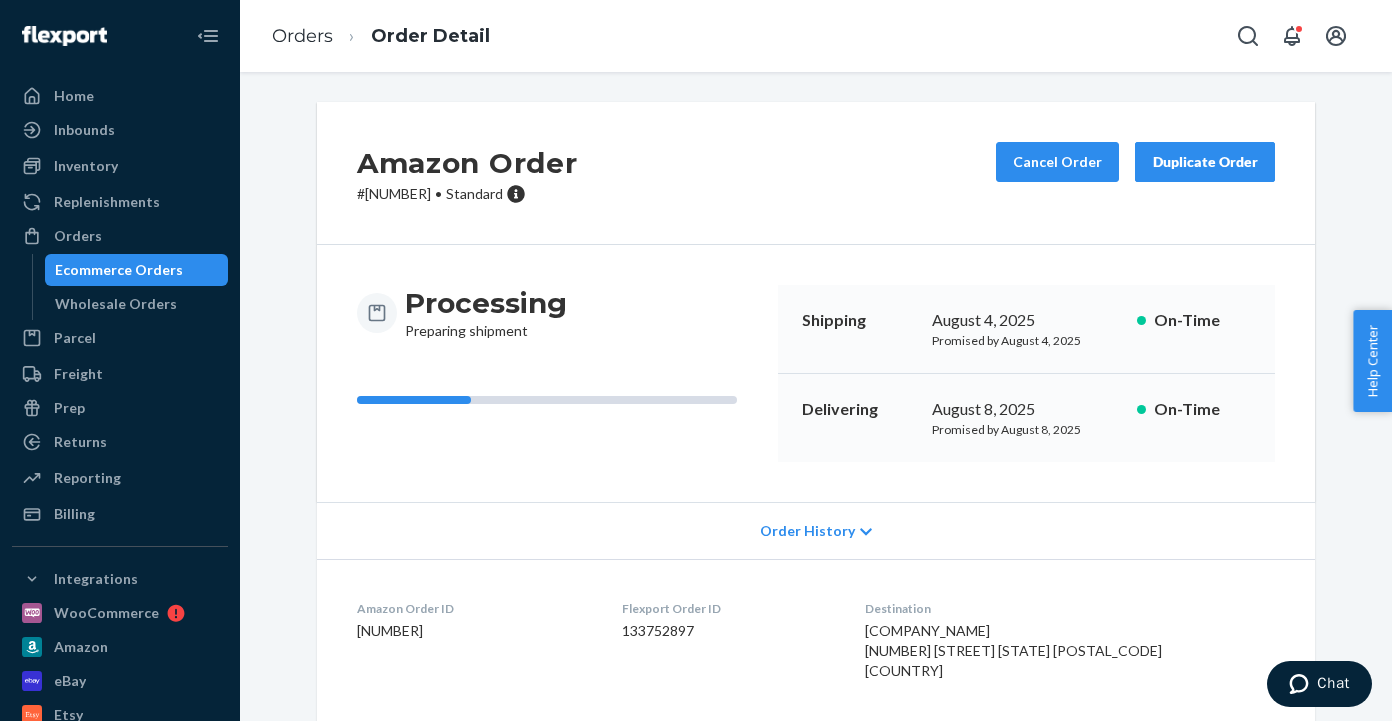 scroll, scrollTop: 0, scrollLeft: 0, axis: both 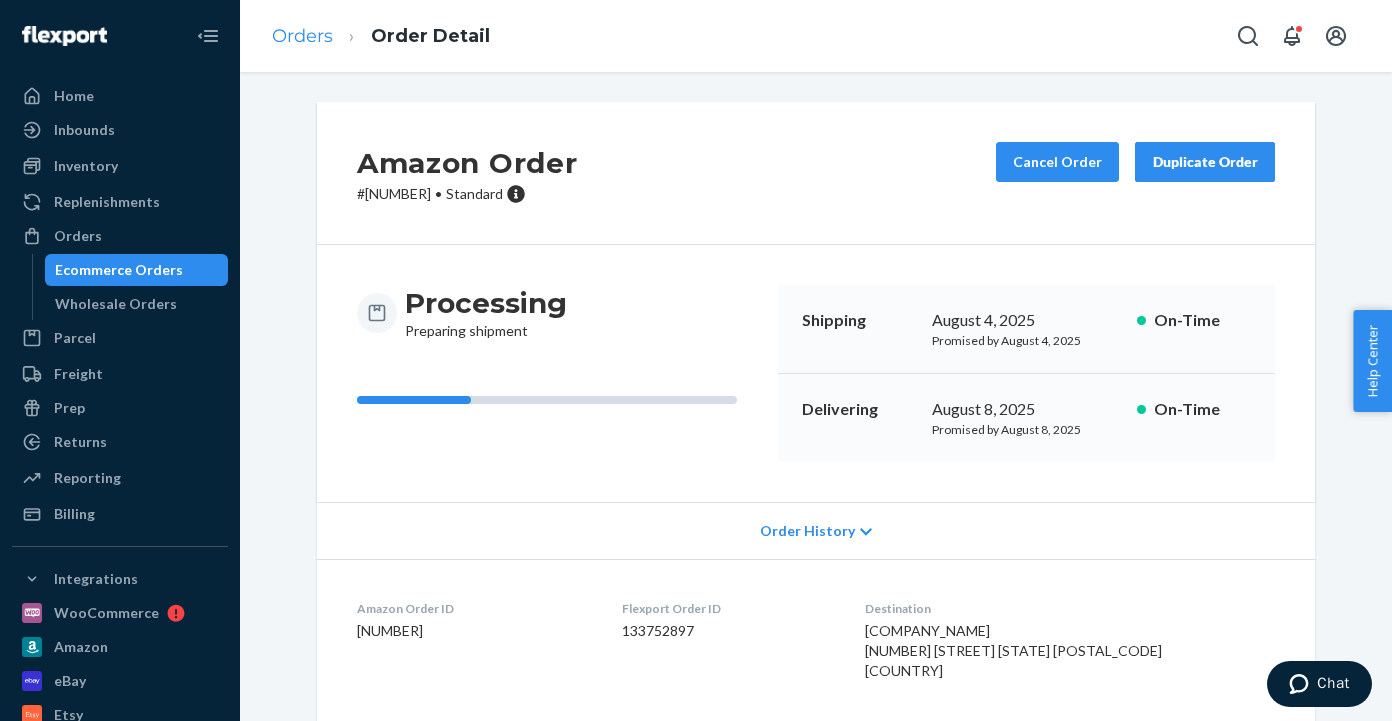click on "Orders" at bounding box center (302, 36) 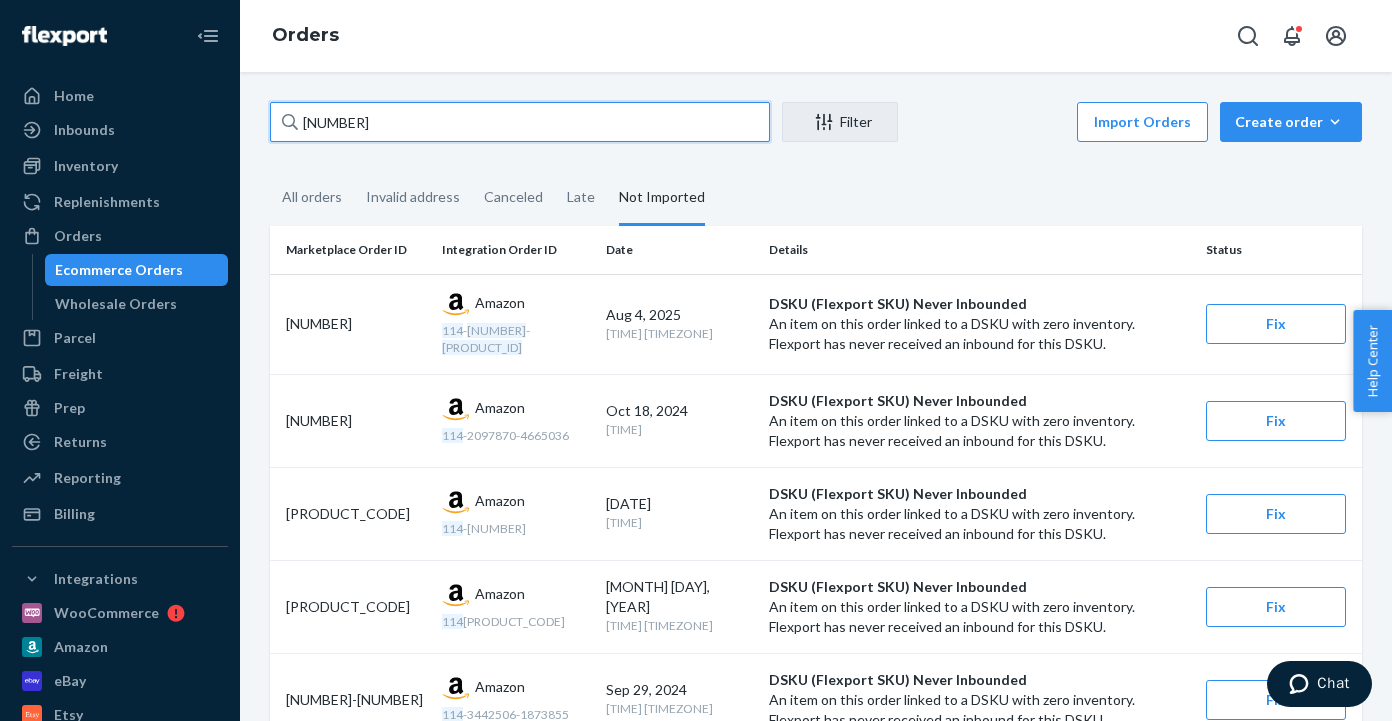 click on "[NUMBER]" at bounding box center (520, 122) 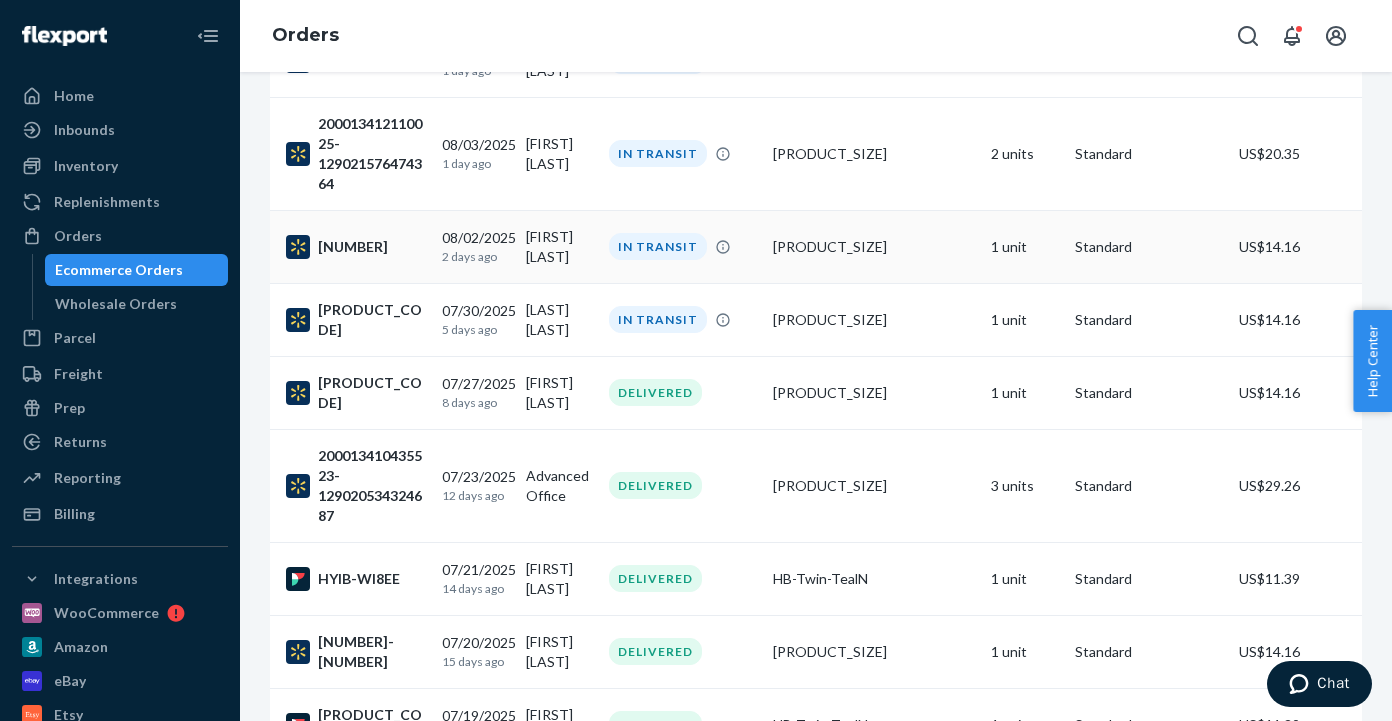 scroll, scrollTop: 209, scrollLeft: 0, axis: vertical 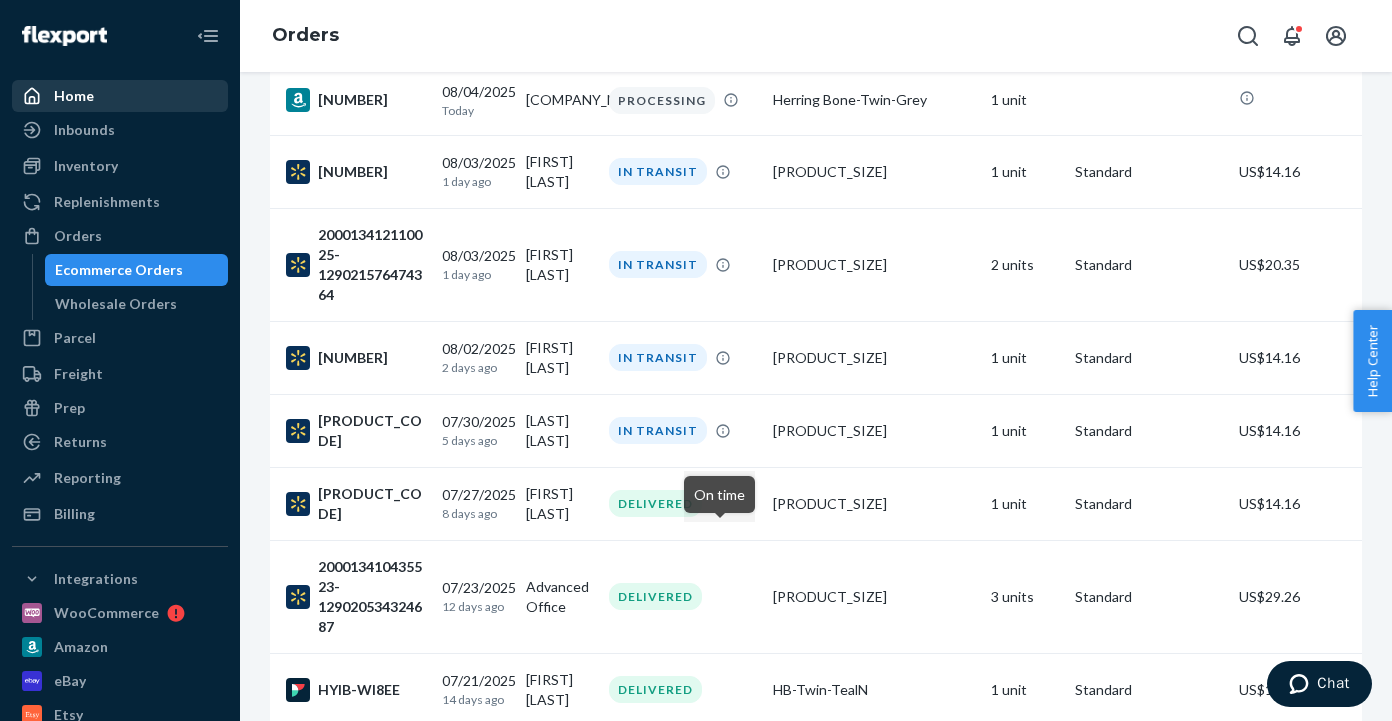 click on "Home" at bounding box center (120, 96) 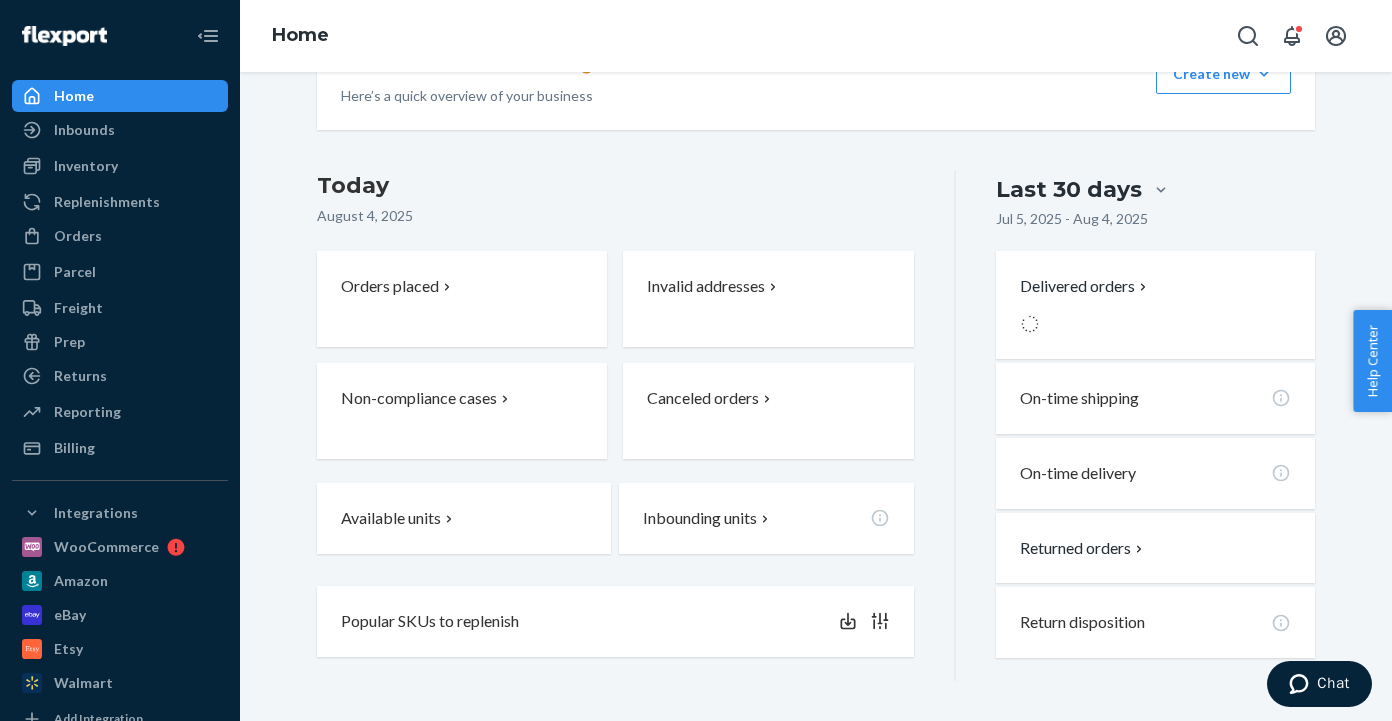 scroll, scrollTop: 0, scrollLeft: 0, axis: both 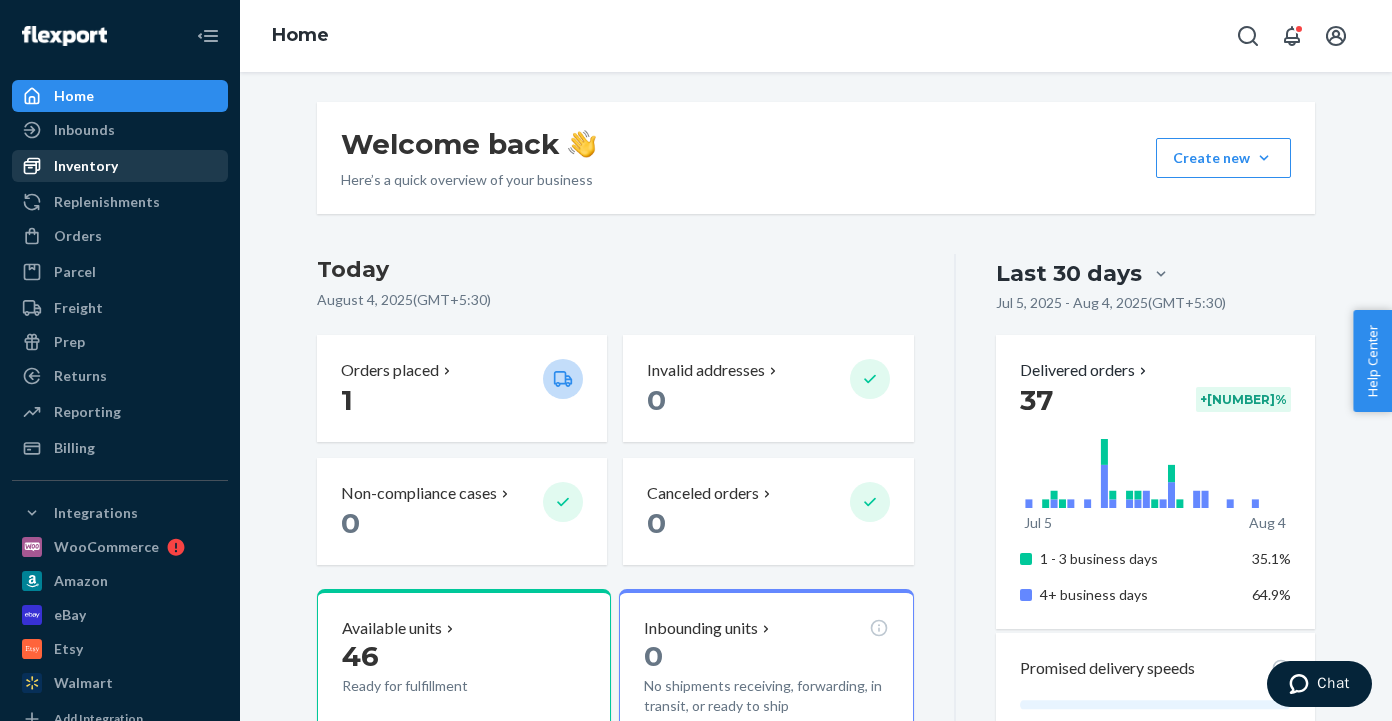 click on "Inventory" at bounding box center [86, 166] 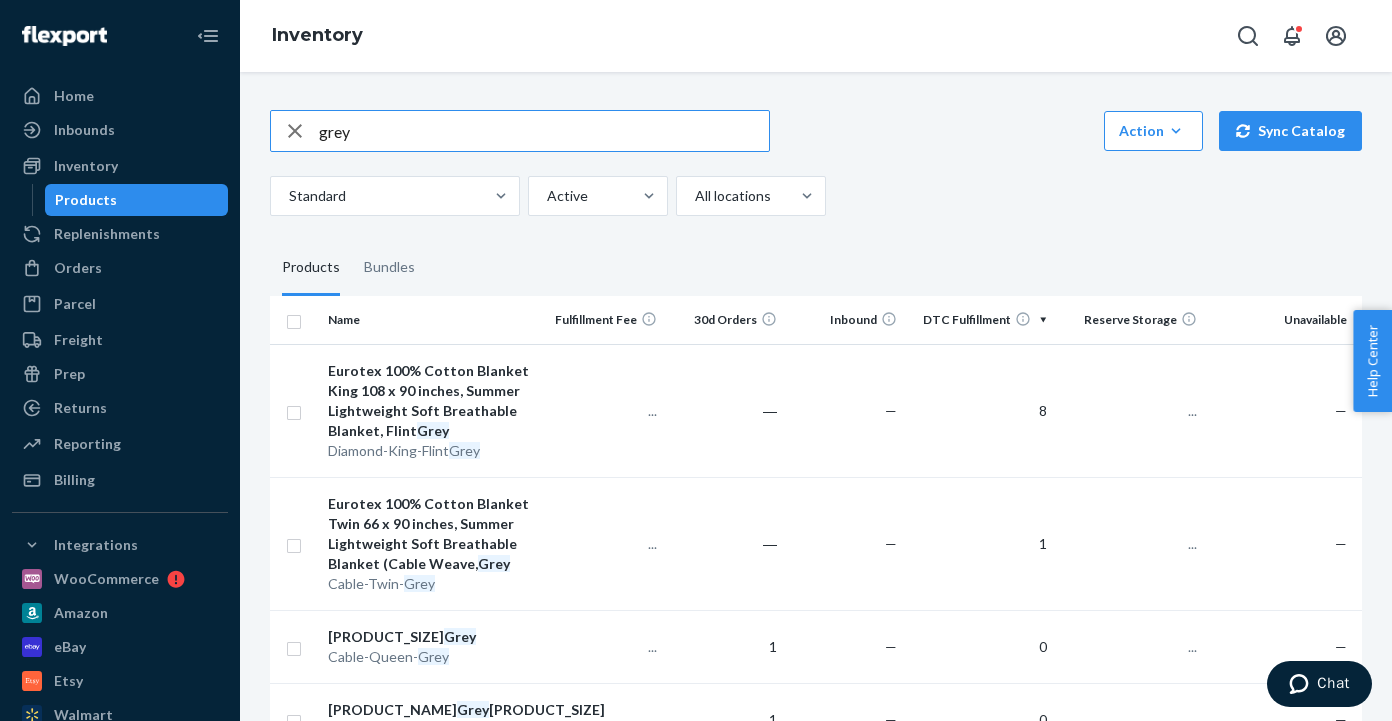 click 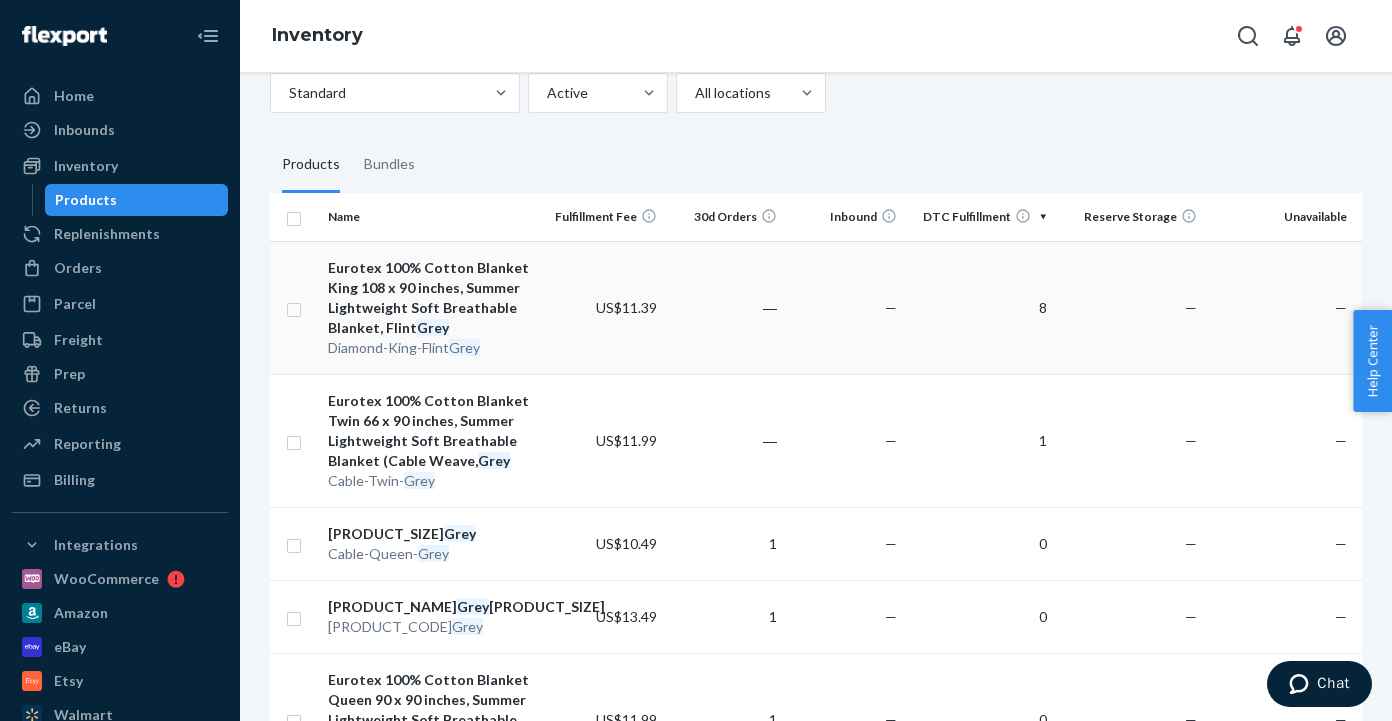 scroll, scrollTop: 0, scrollLeft: 0, axis: both 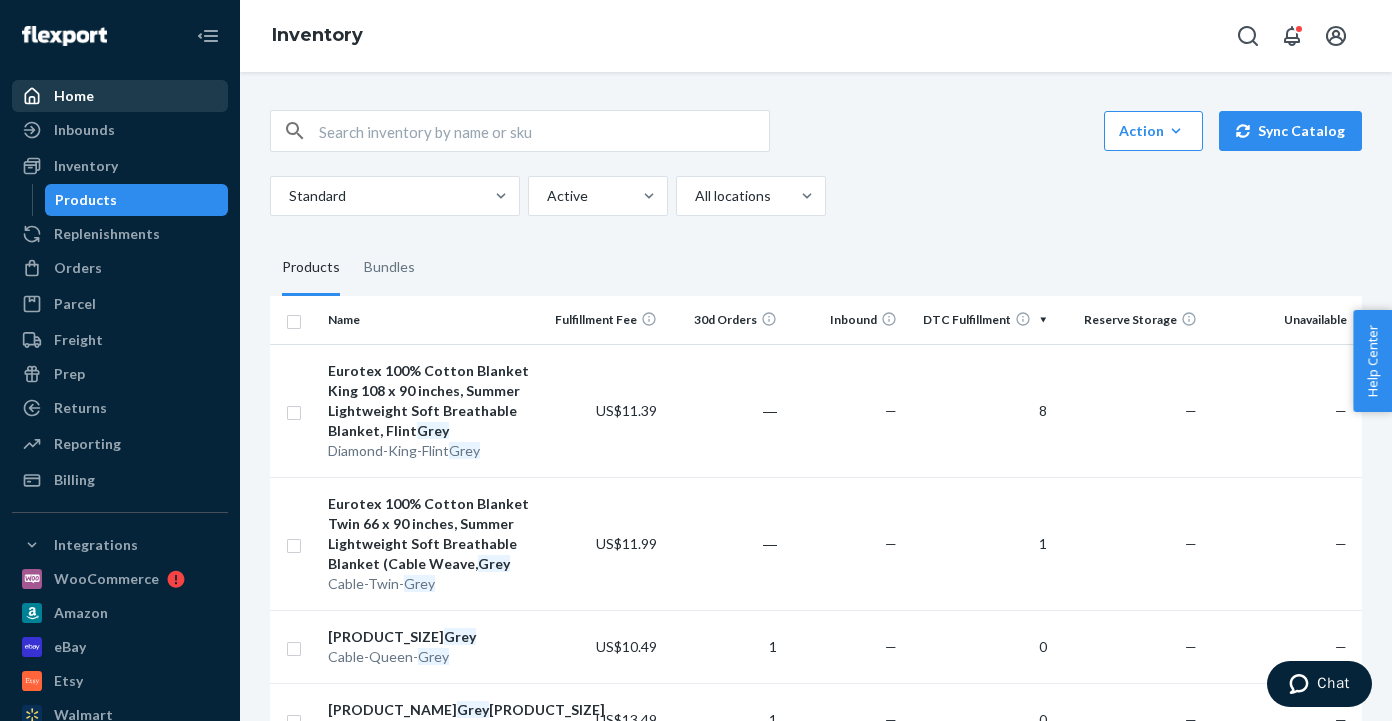 click on "Home" at bounding box center [74, 96] 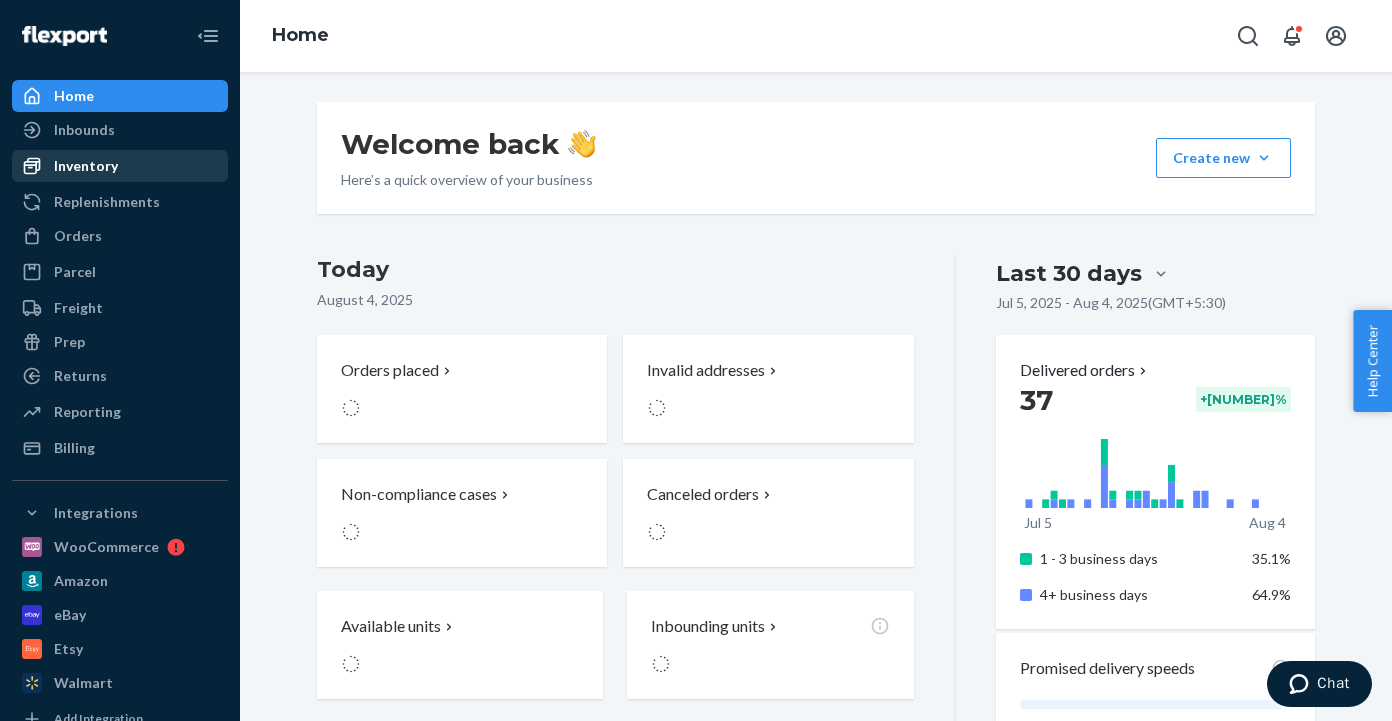 click on "Inventory" at bounding box center (86, 166) 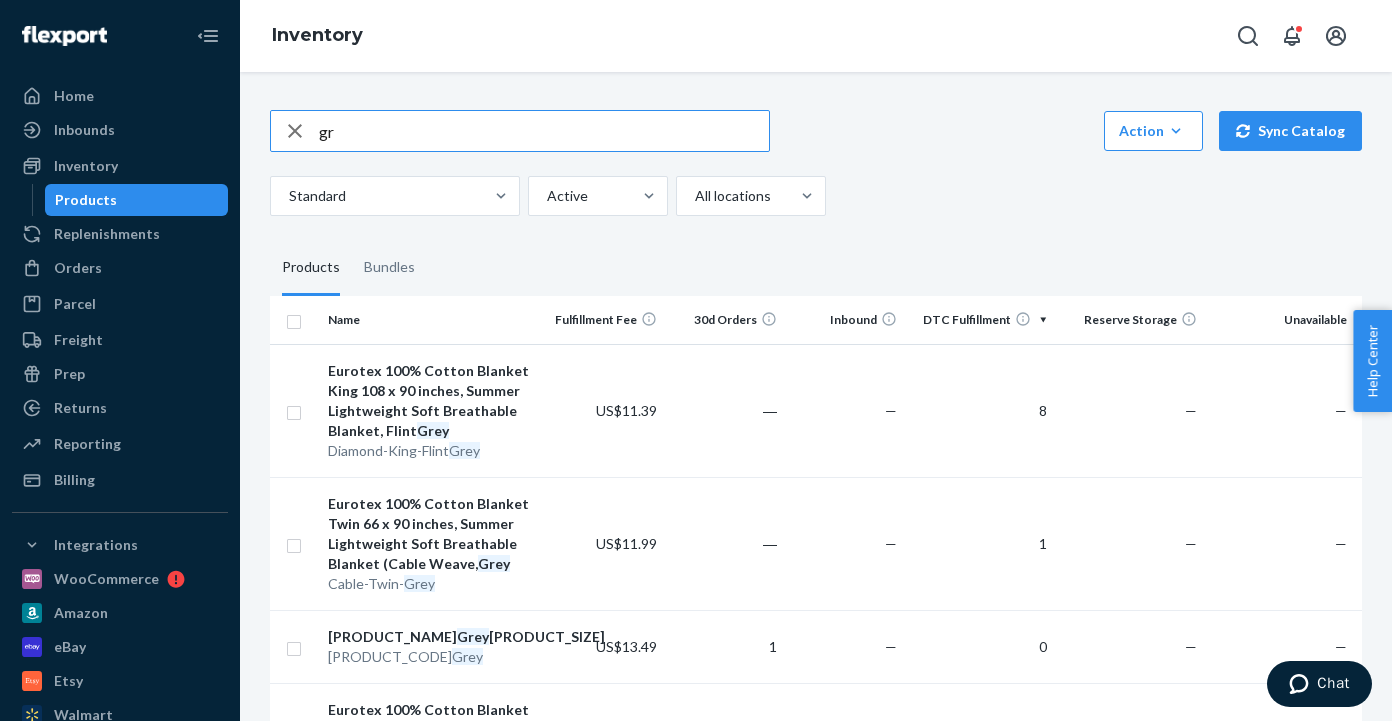 type on "g" 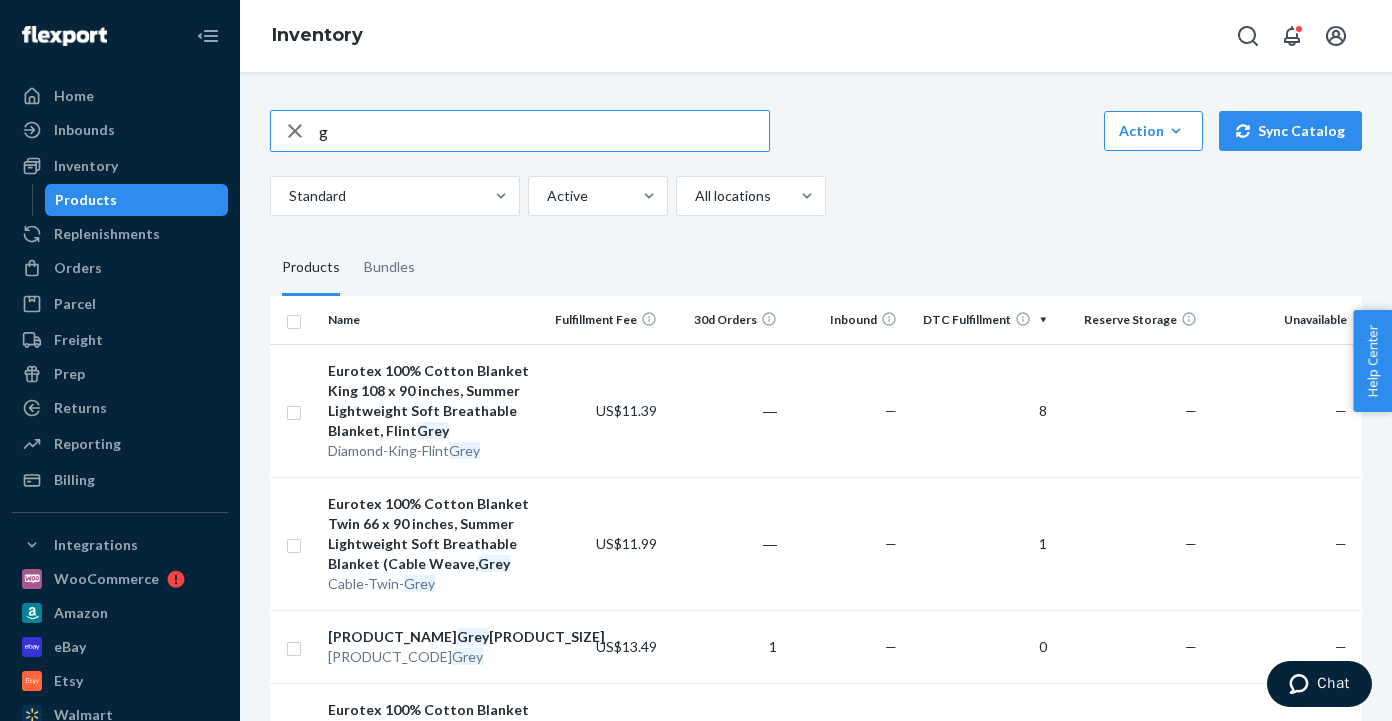 type 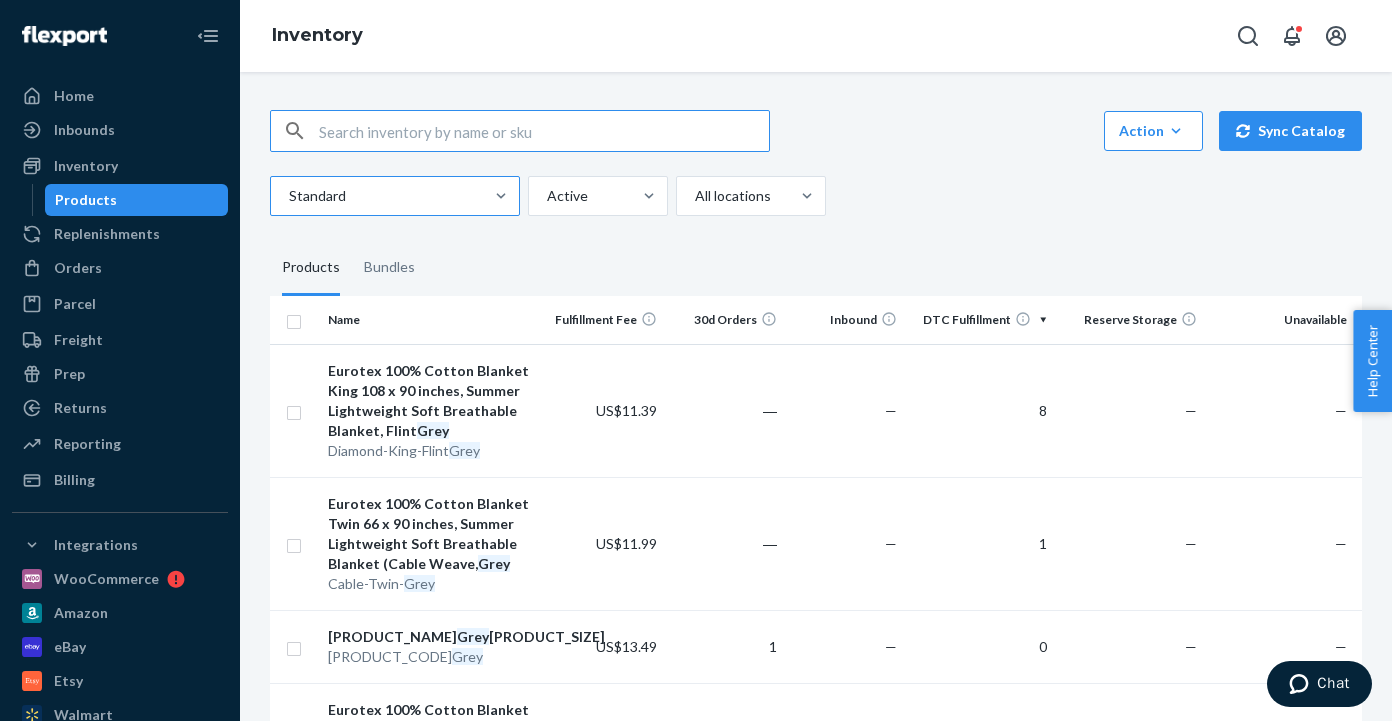 scroll, scrollTop: 0, scrollLeft: 0, axis: both 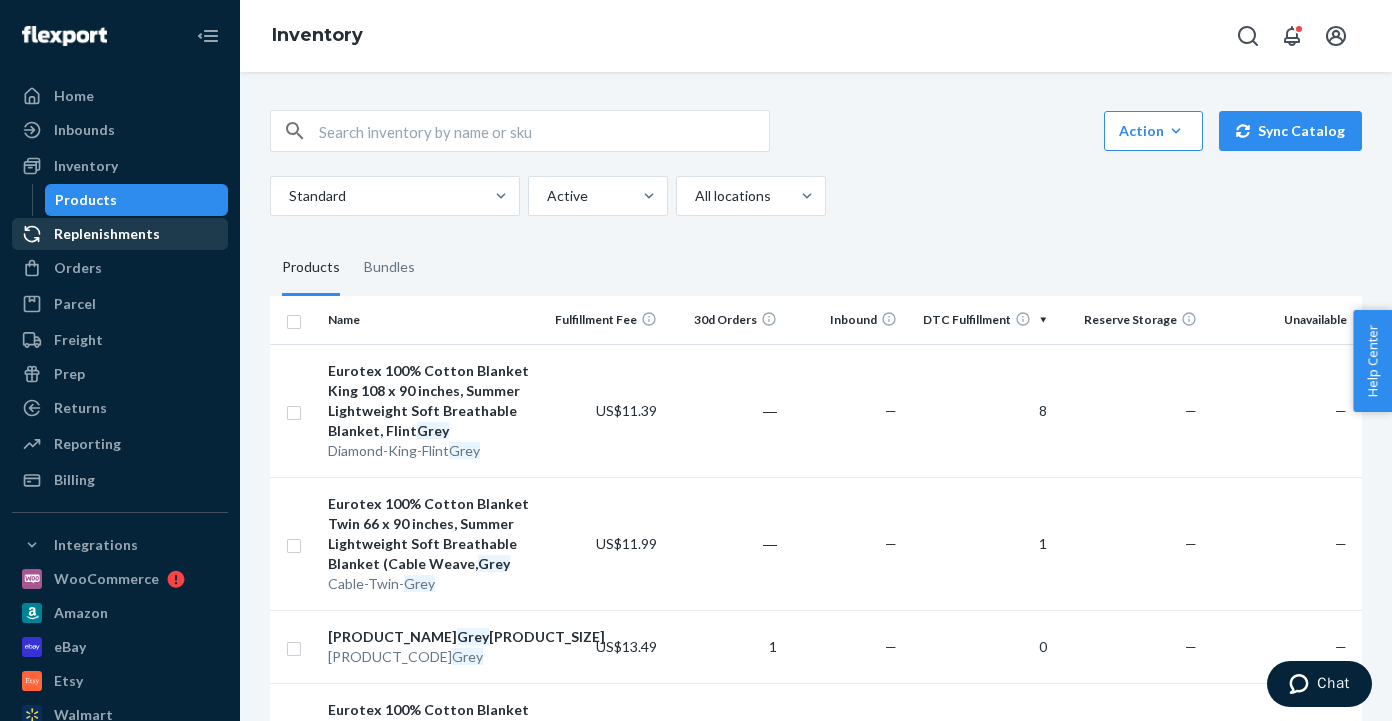 click on "Replenishments" at bounding box center [107, 234] 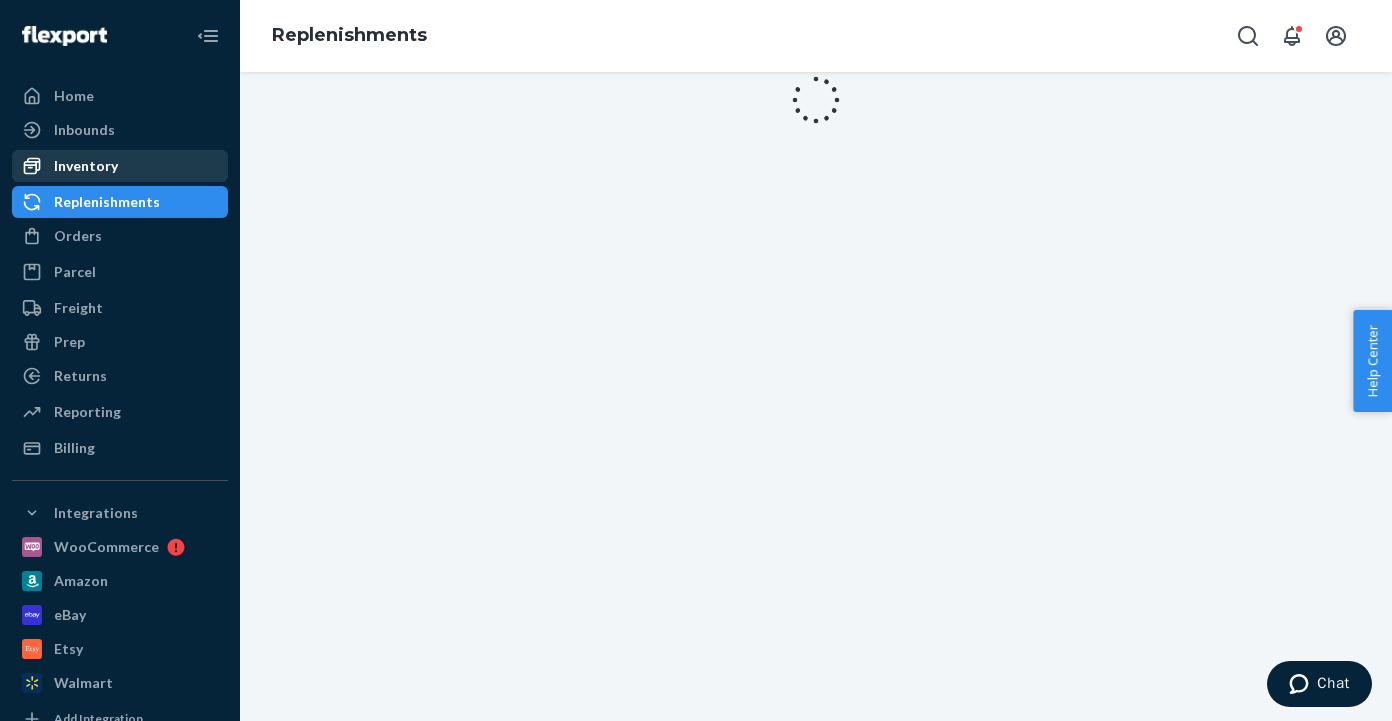 click on "Inventory" at bounding box center (86, 166) 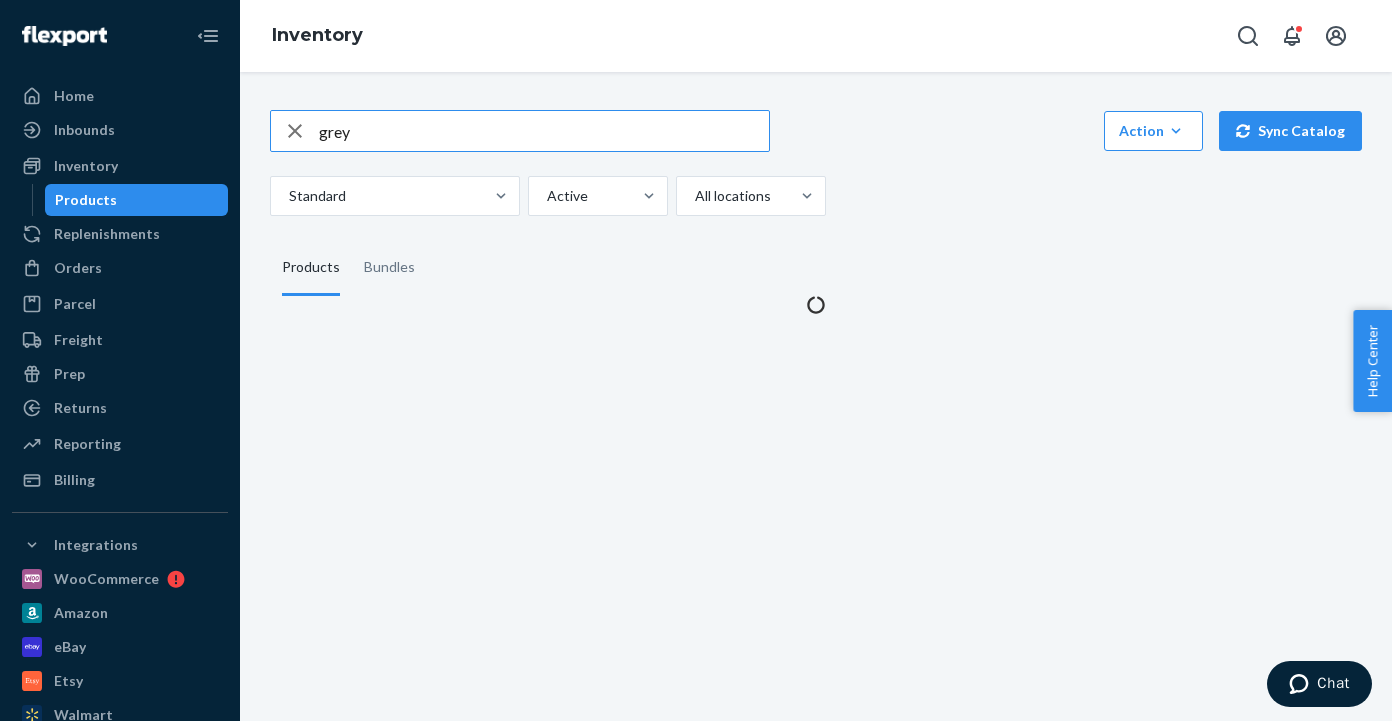 click 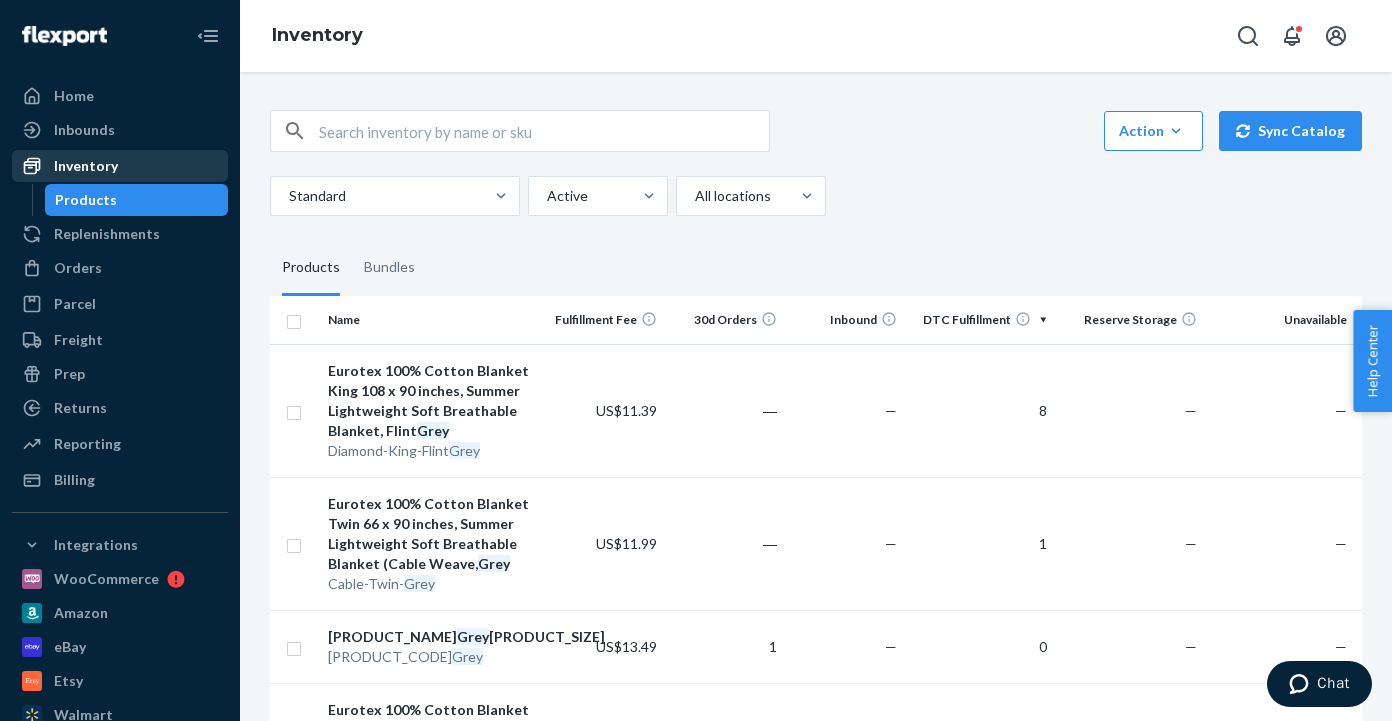click on "Inventory" at bounding box center (86, 166) 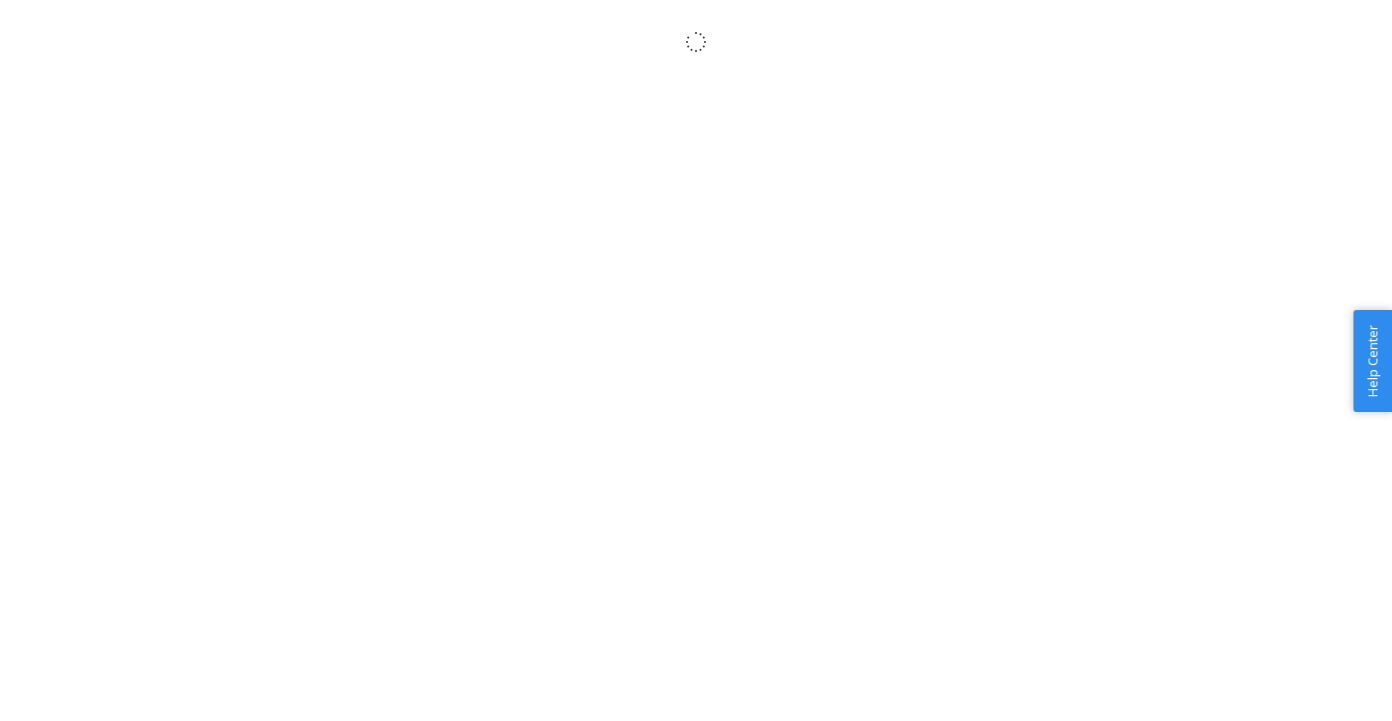 scroll, scrollTop: 0, scrollLeft: 0, axis: both 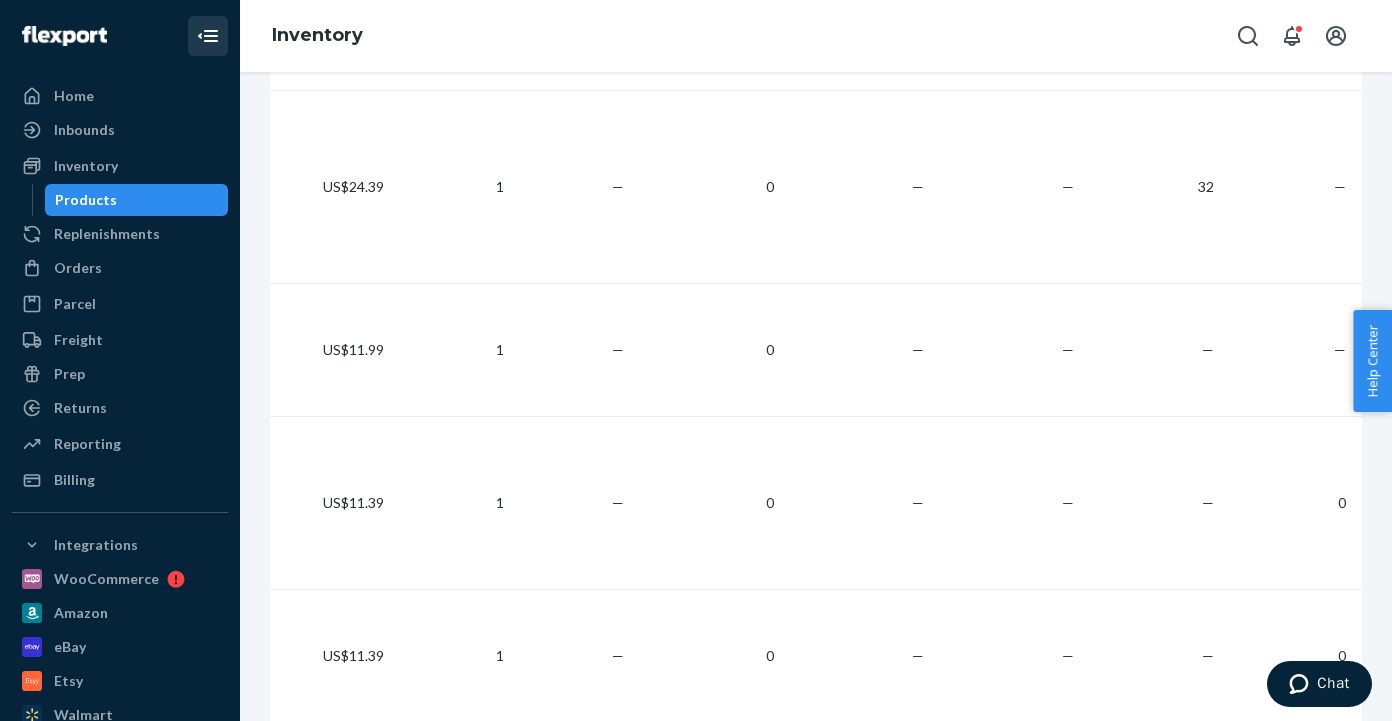 click 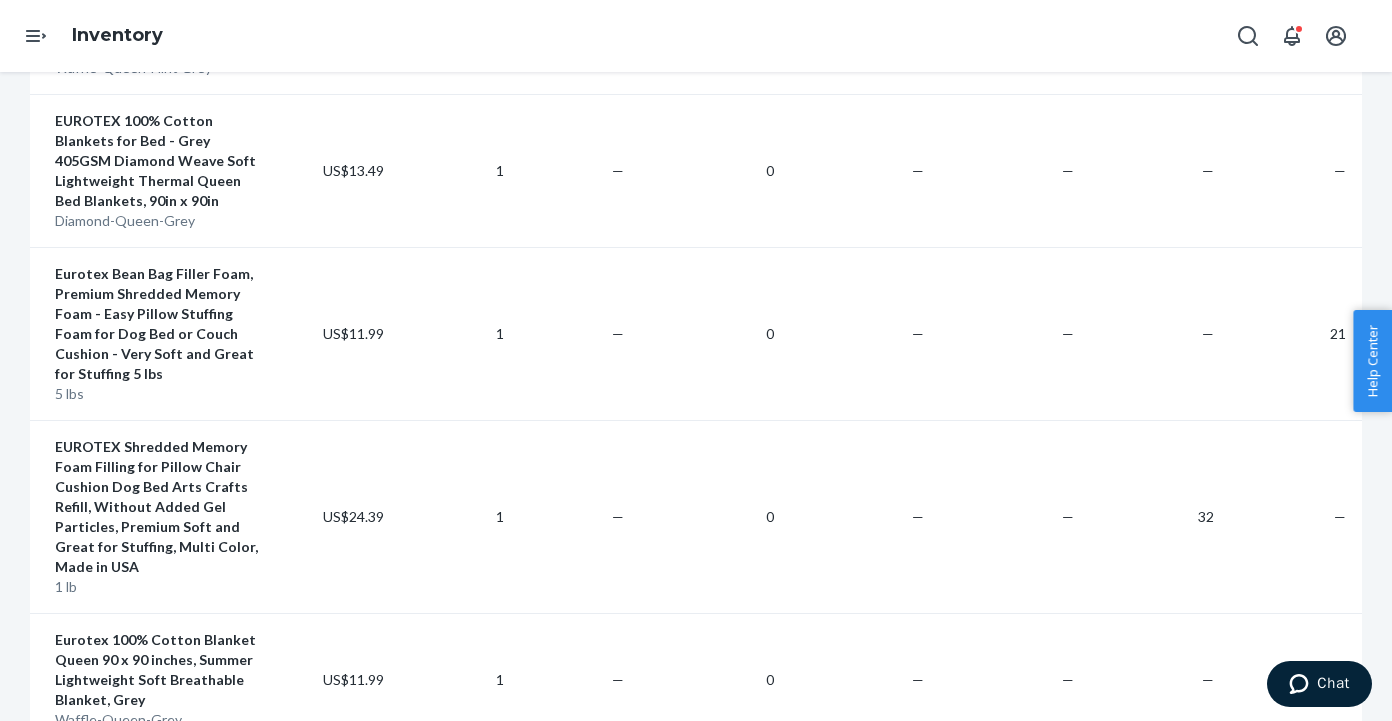 scroll, scrollTop: 1916, scrollLeft: 0, axis: vertical 